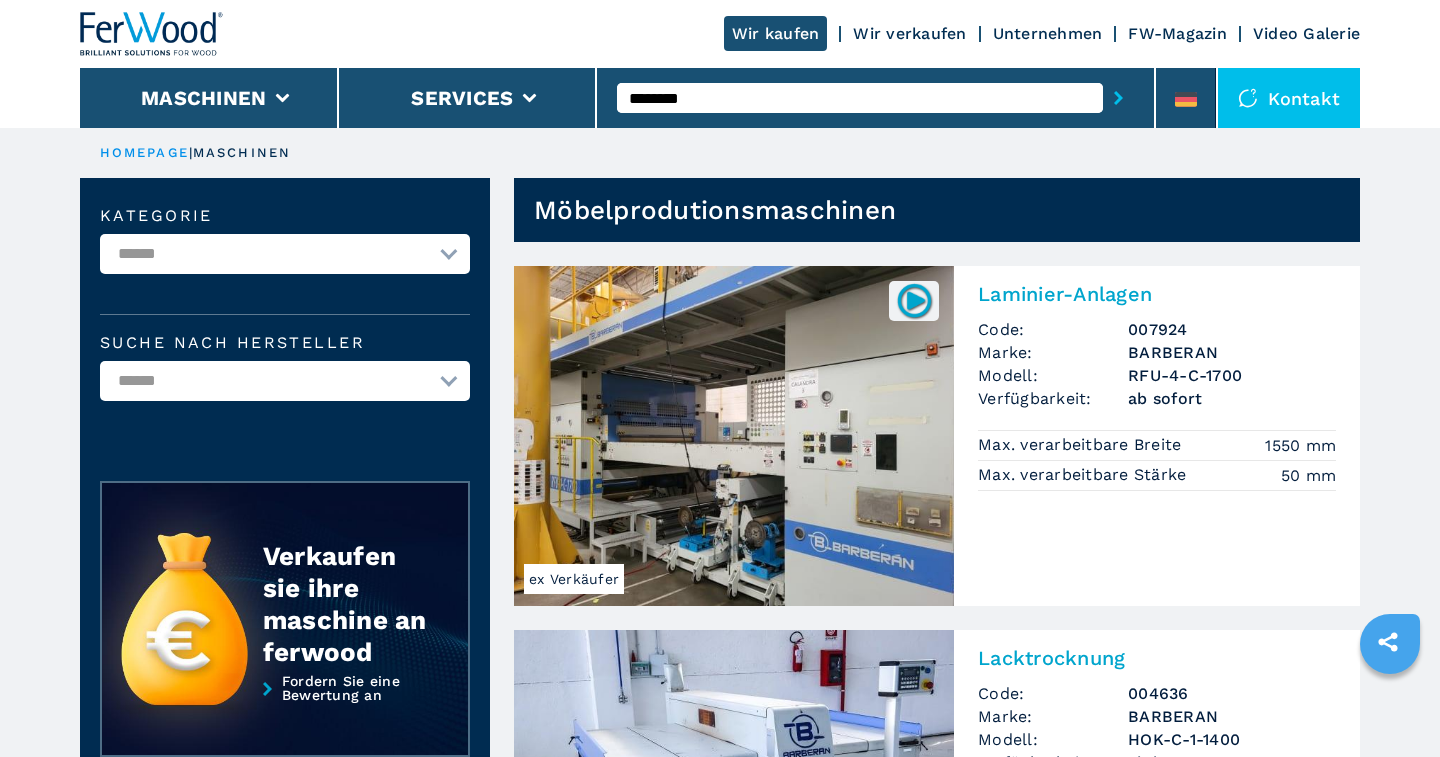 scroll, scrollTop: 1560, scrollLeft: 0, axis: vertical 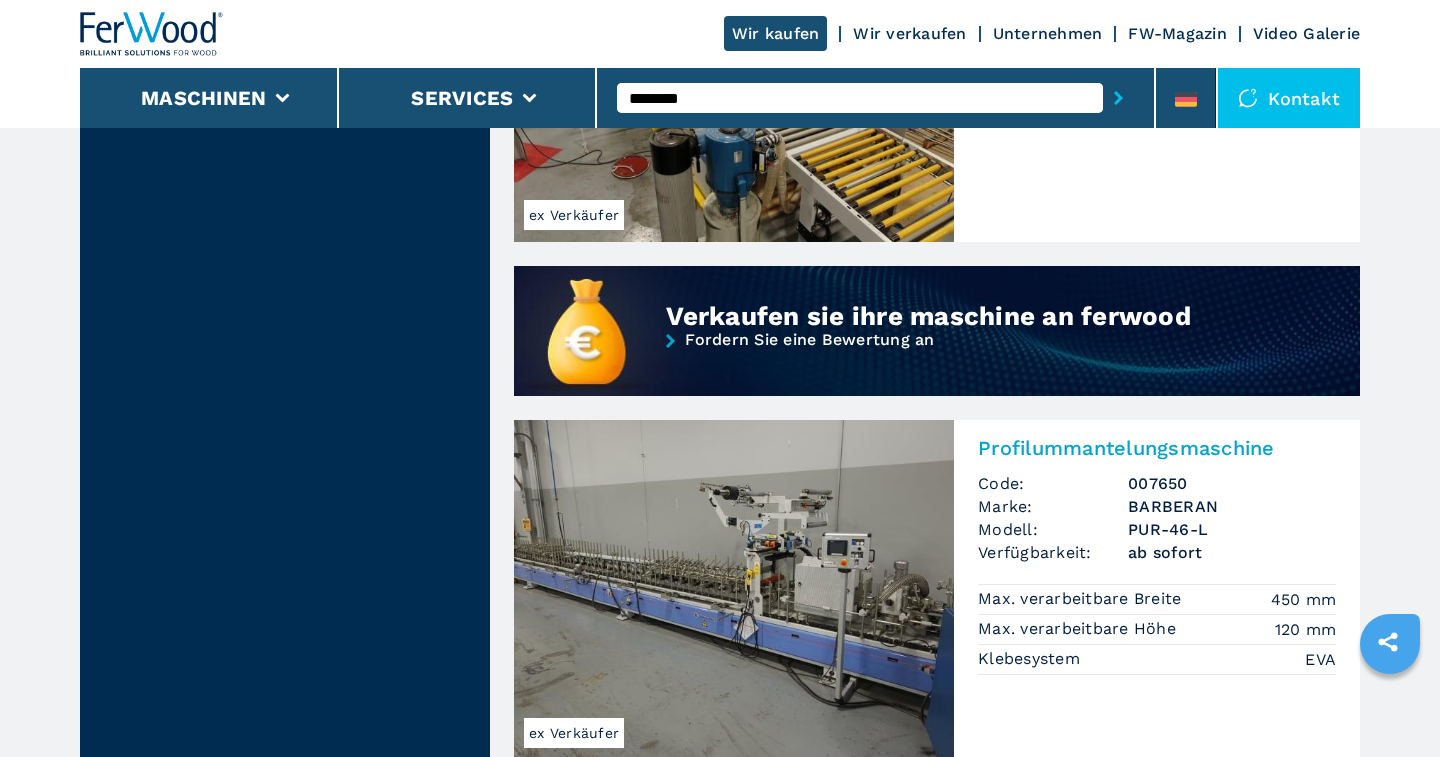 click at bounding box center (734, 590) 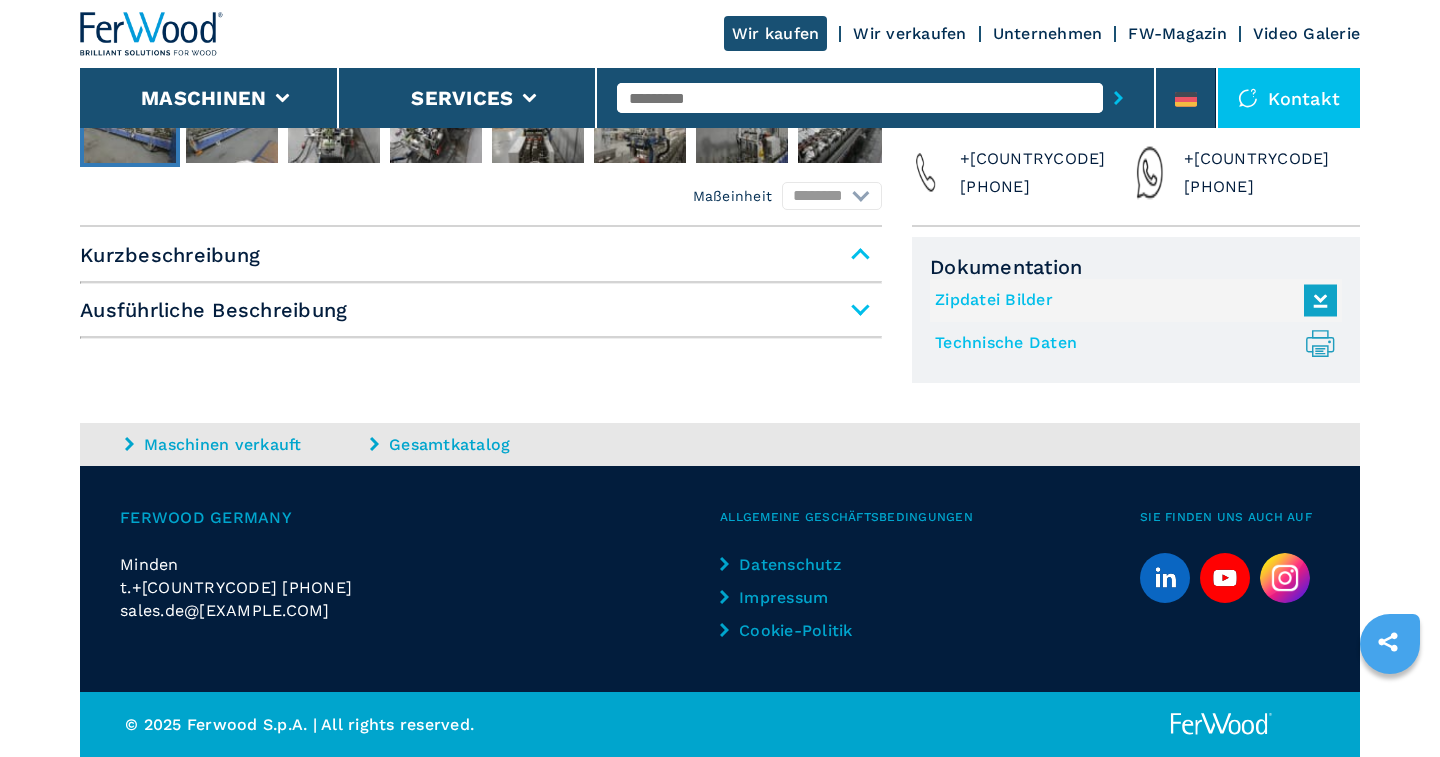 scroll, scrollTop: 0, scrollLeft: 0, axis: both 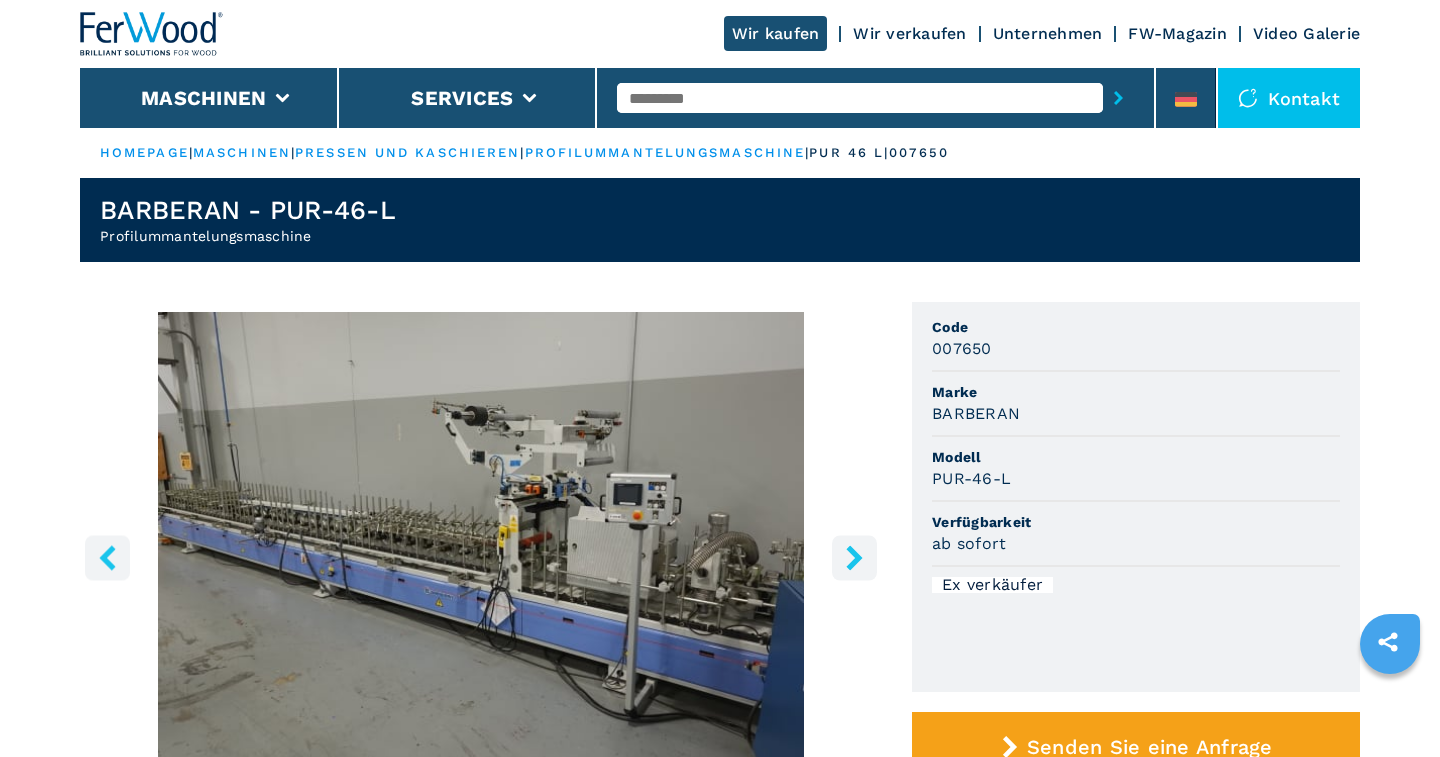 click 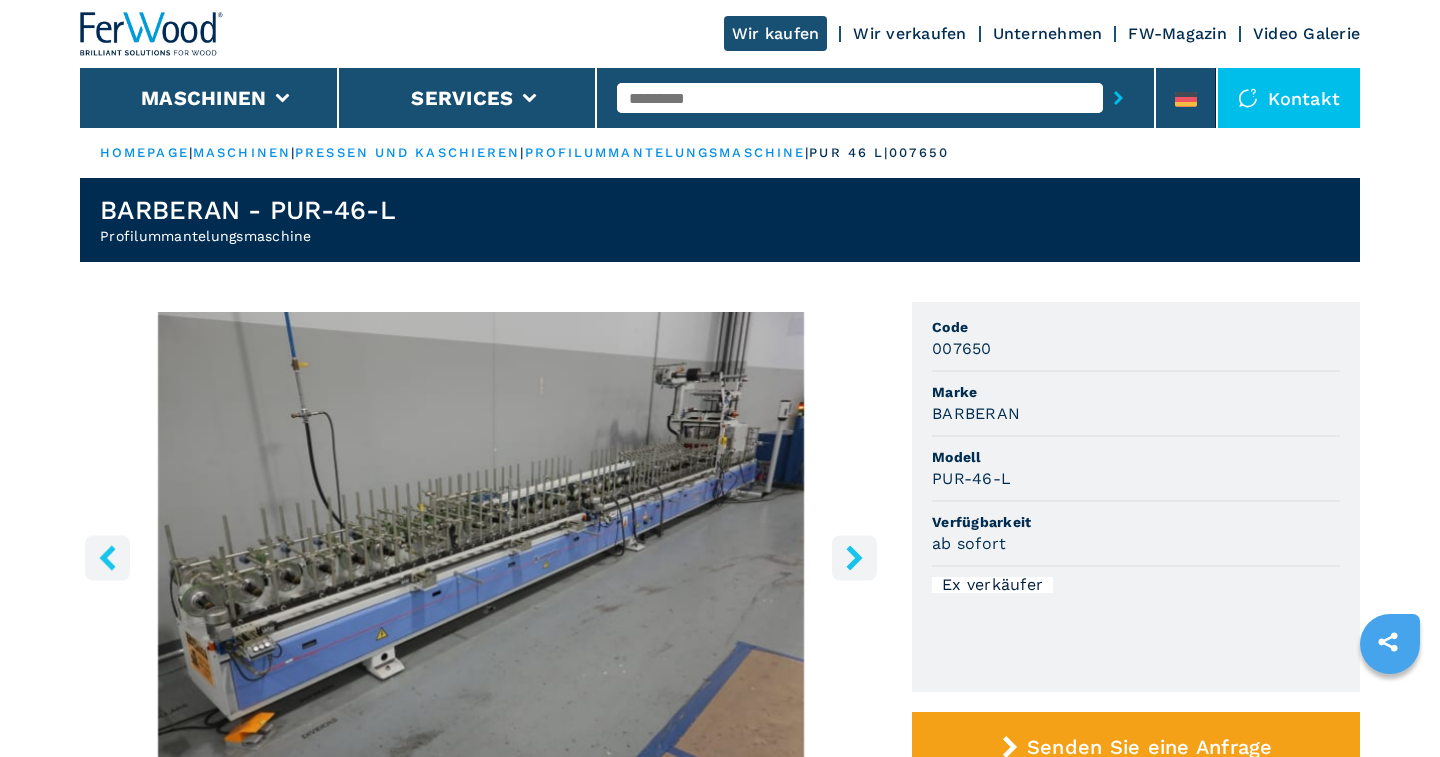 click 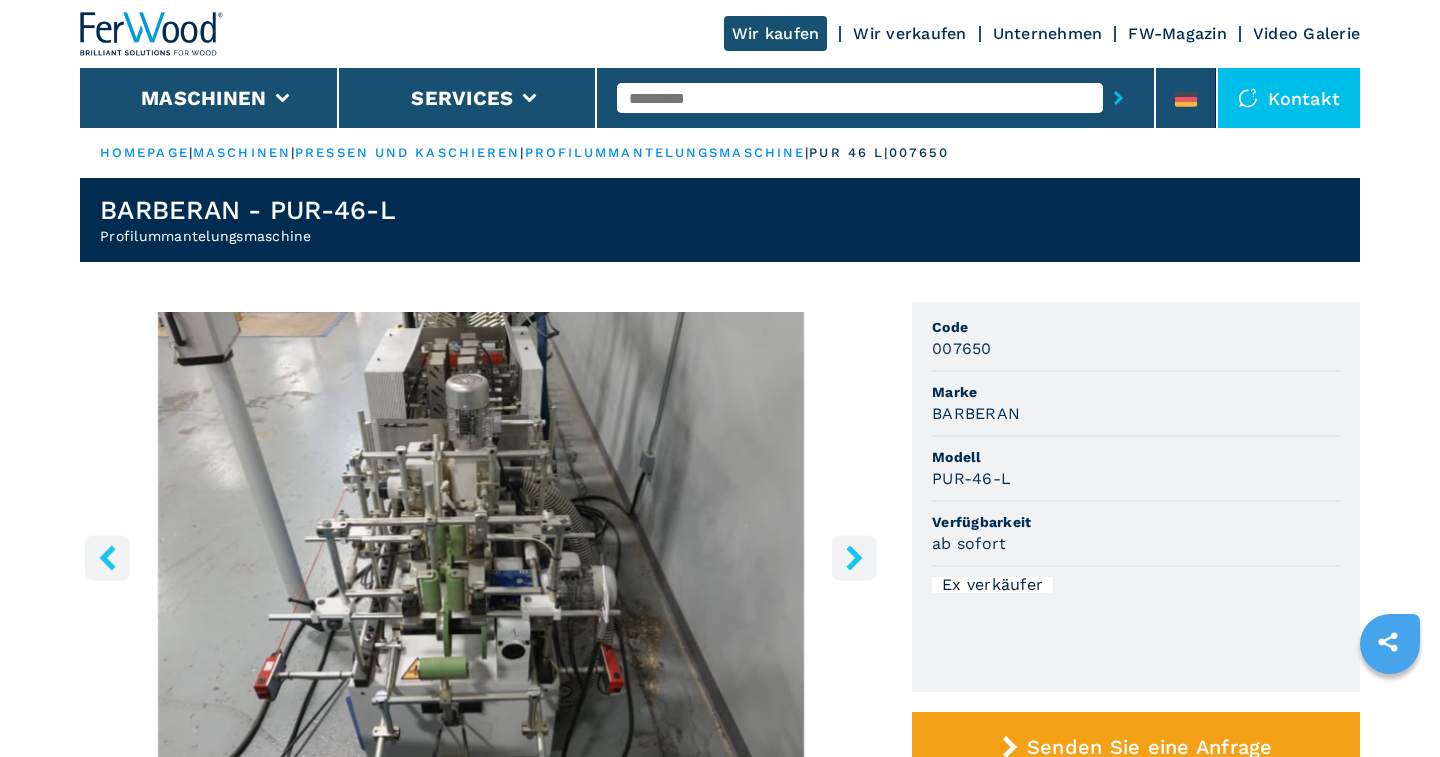 click 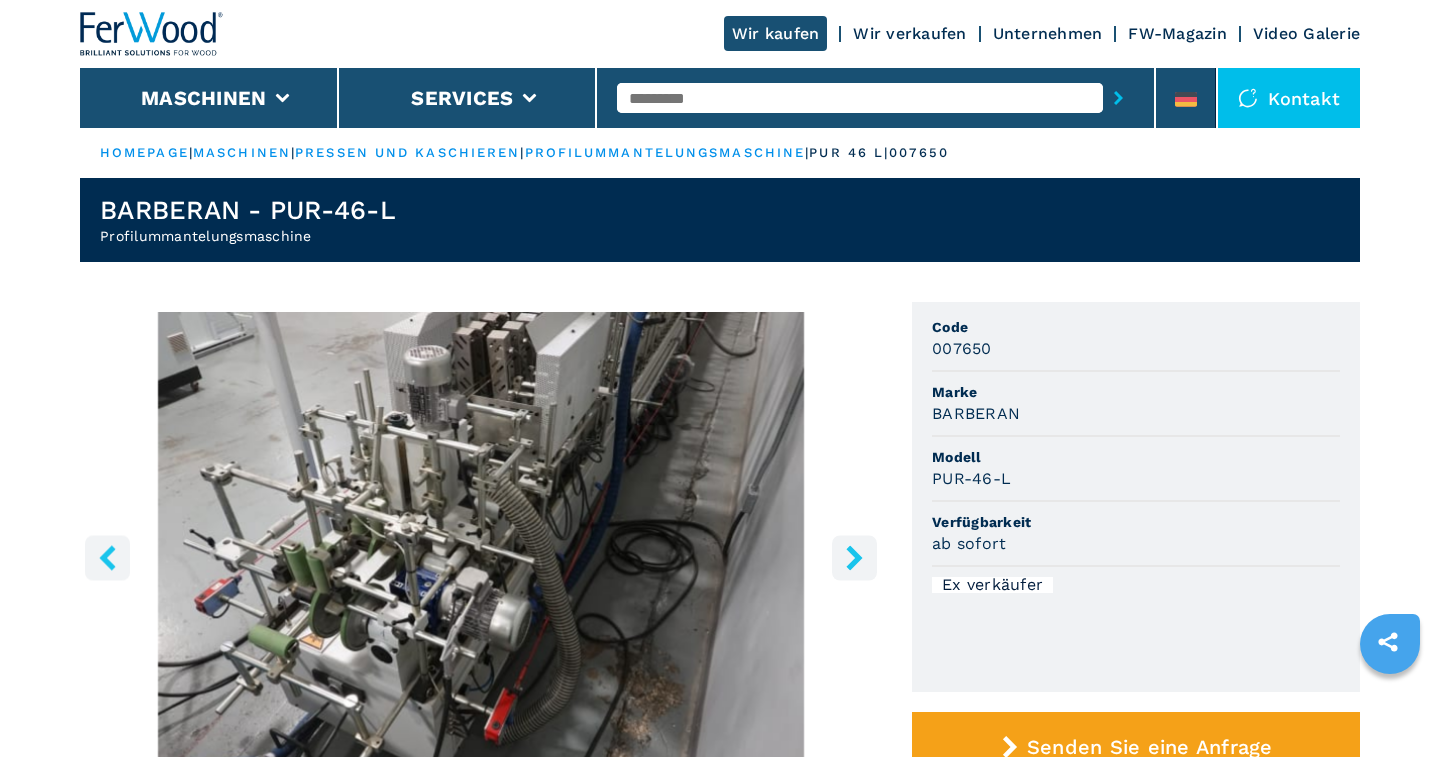 click 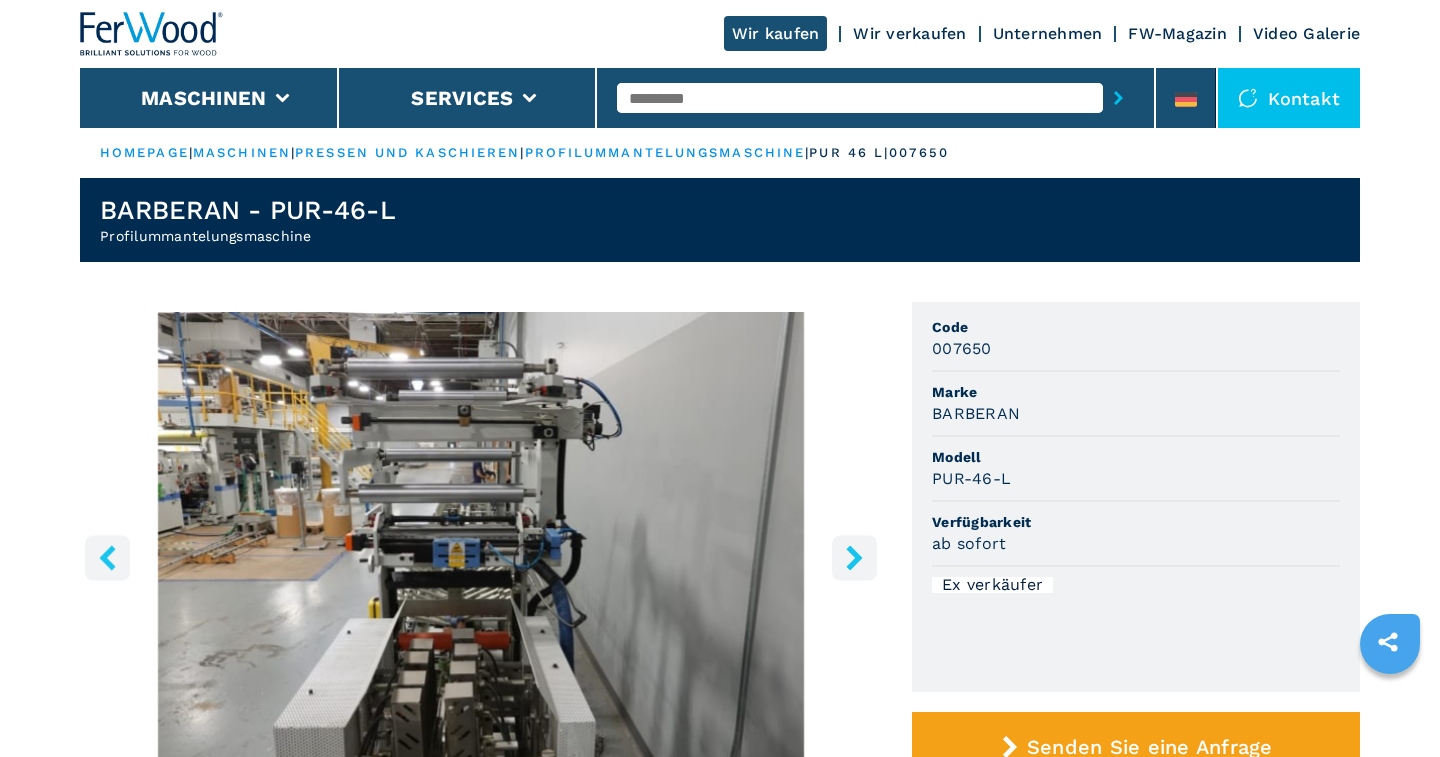 click 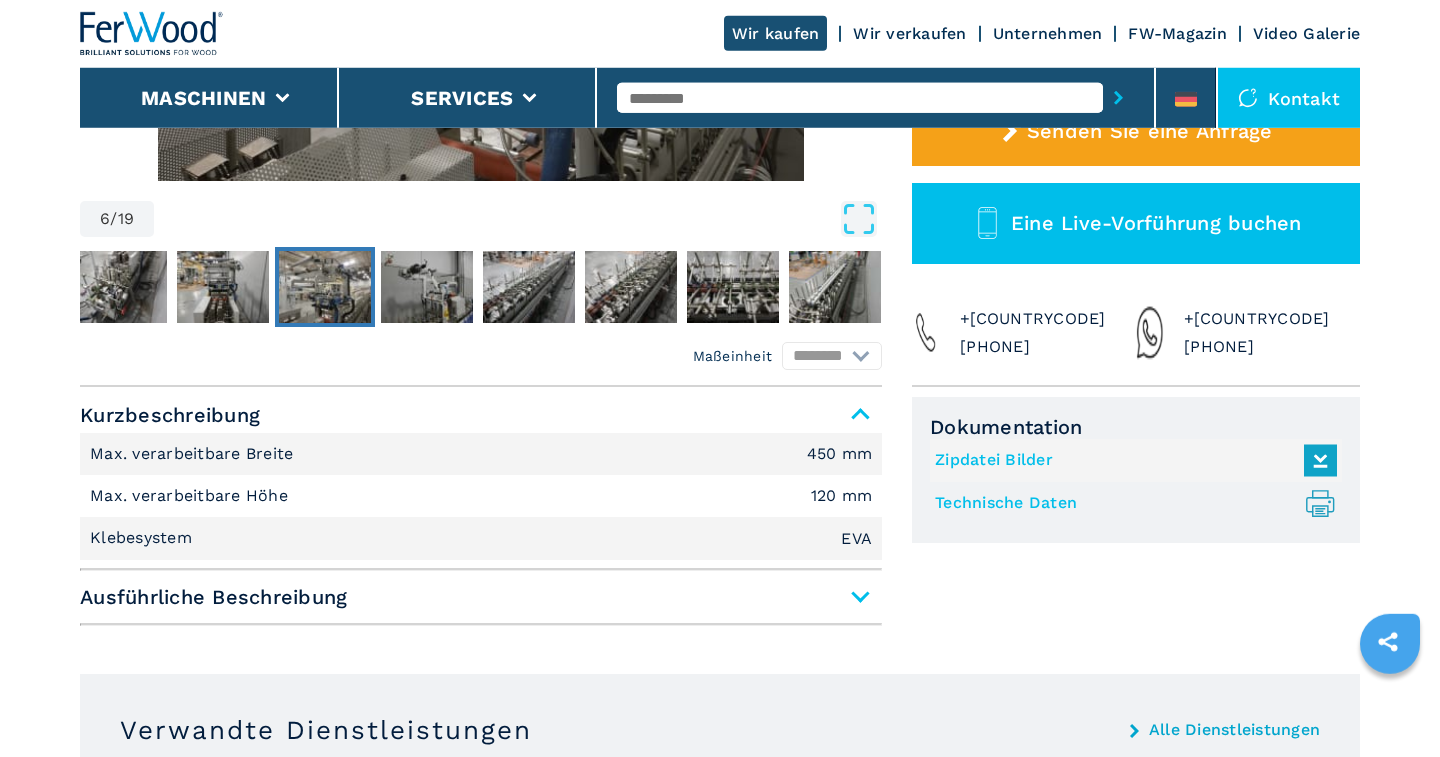 scroll, scrollTop: 728, scrollLeft: 0, axis: vertical 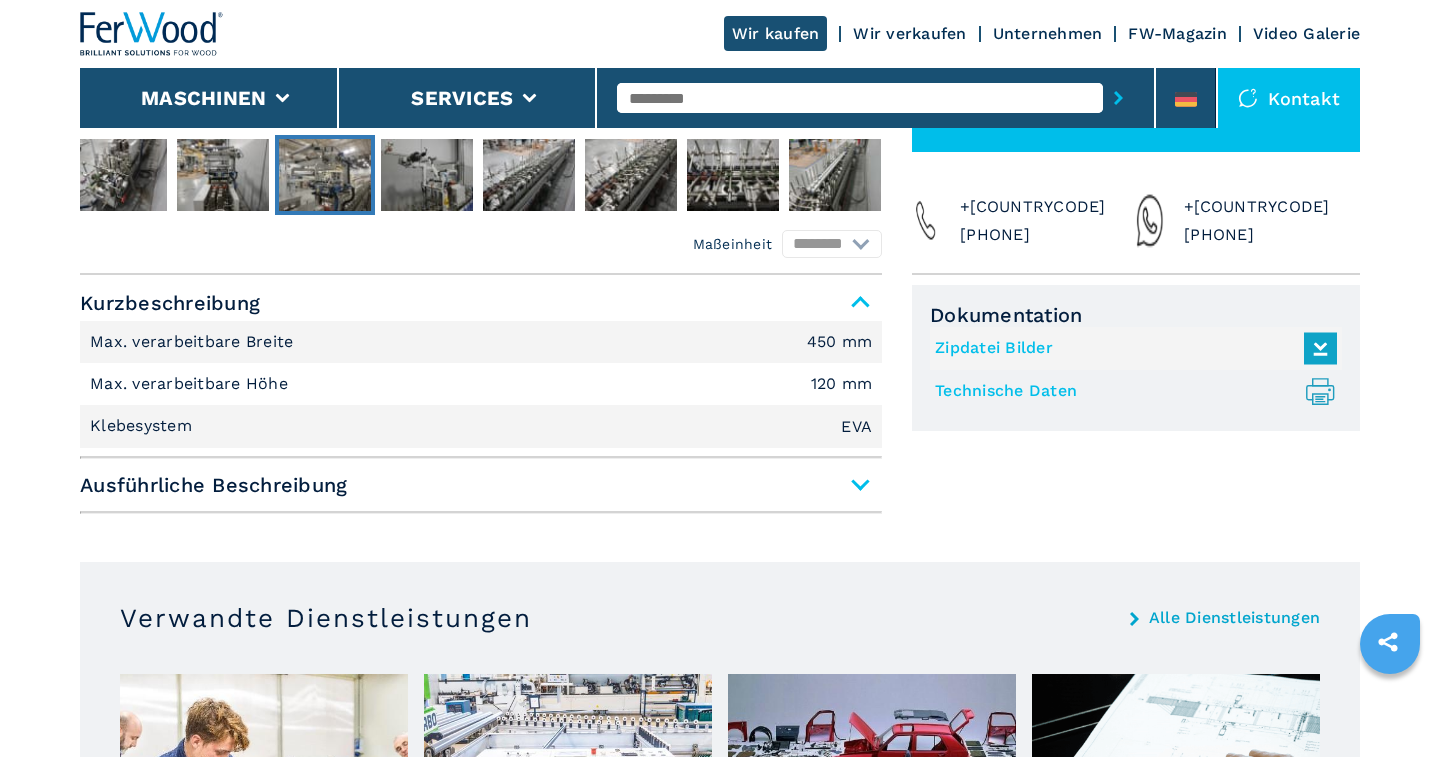 click on "Ausführliche Beschreibung" at bounding box center (481, 485) 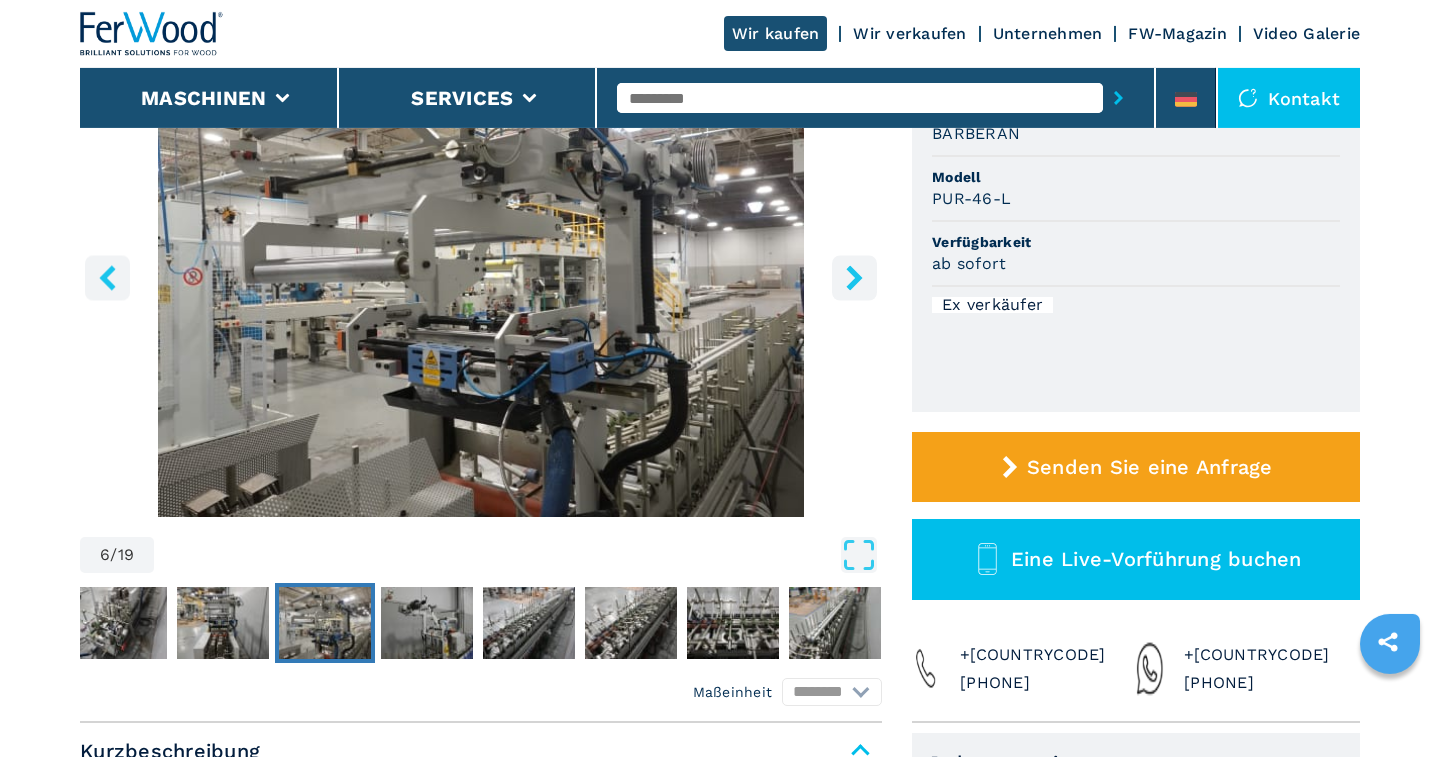 scroll, scrollTop: 208, scrollLeft: 0, axis: vertical 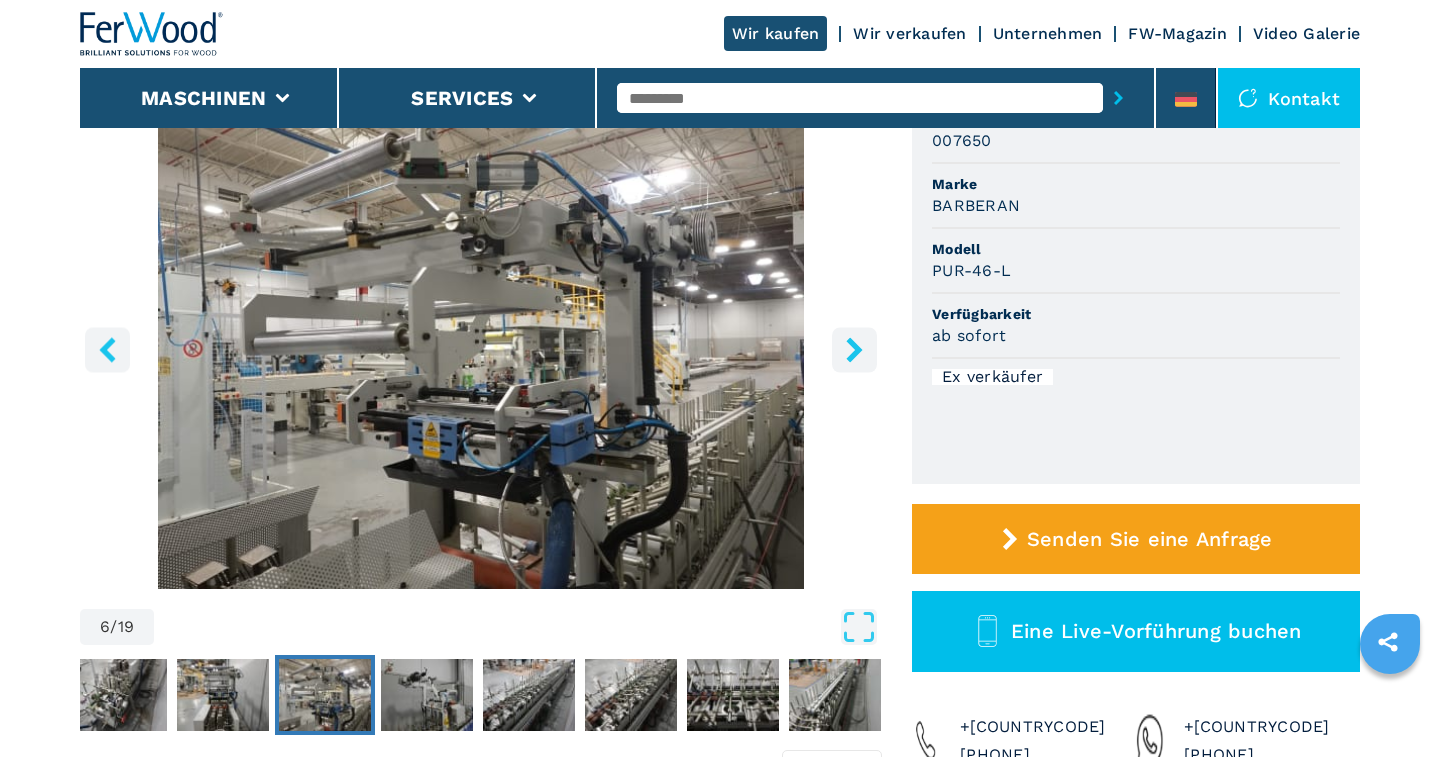 click 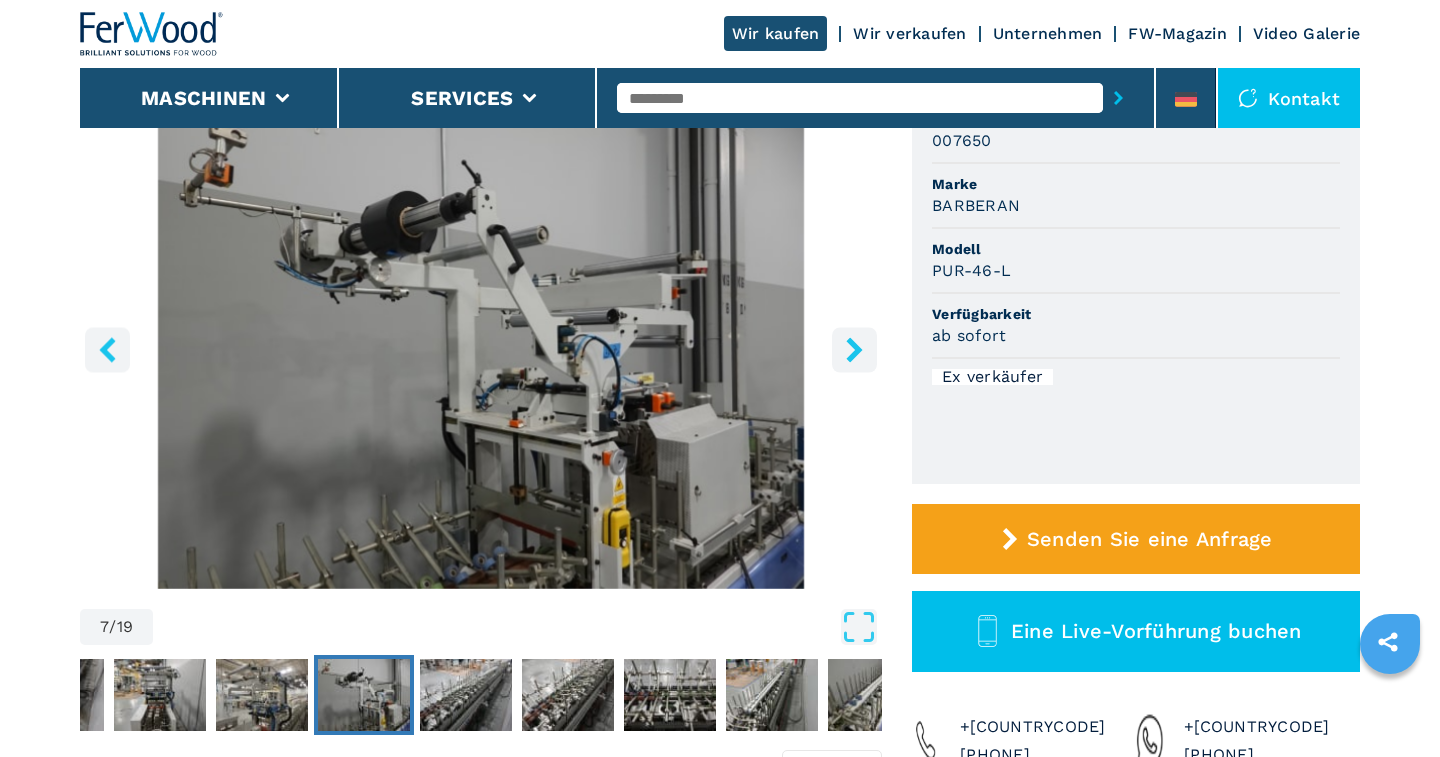 click 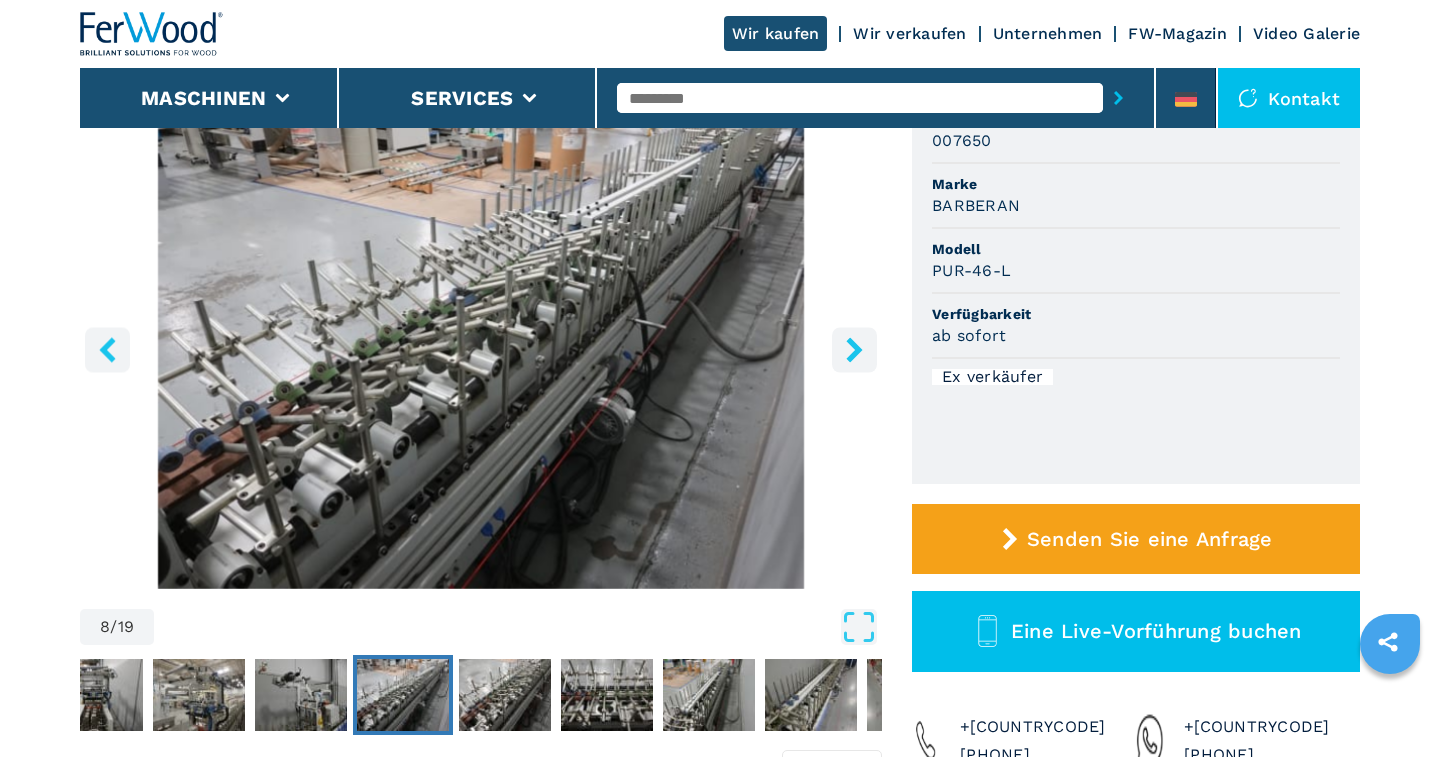 click 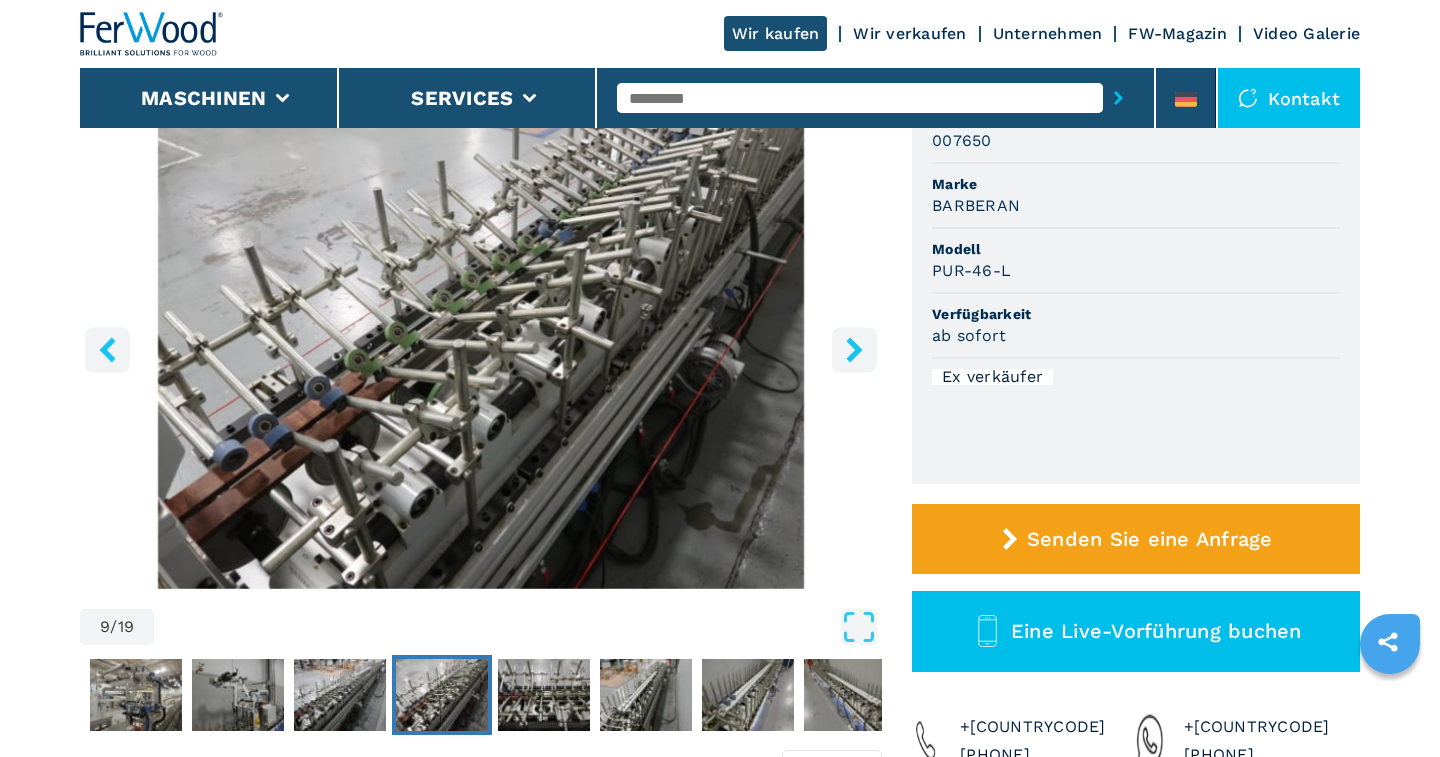 click 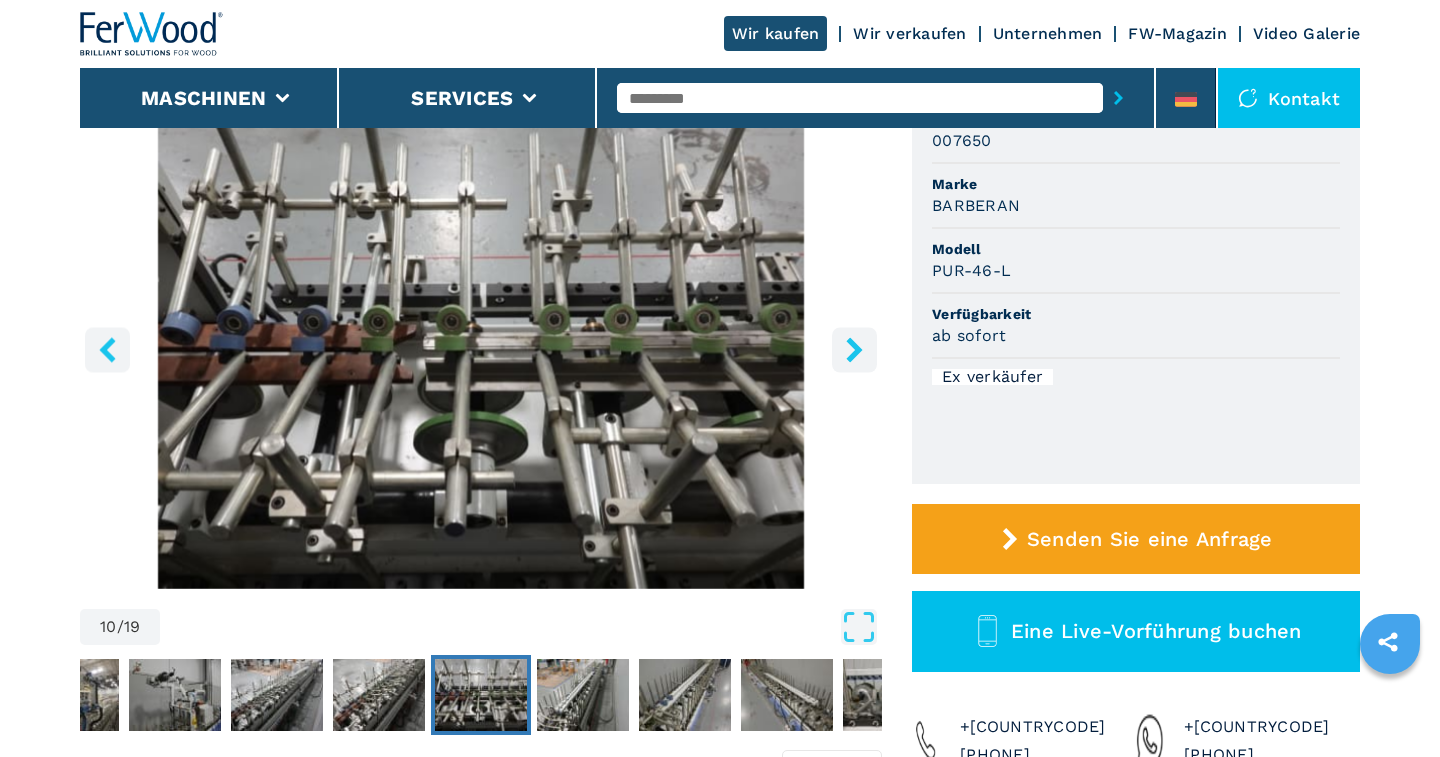 click 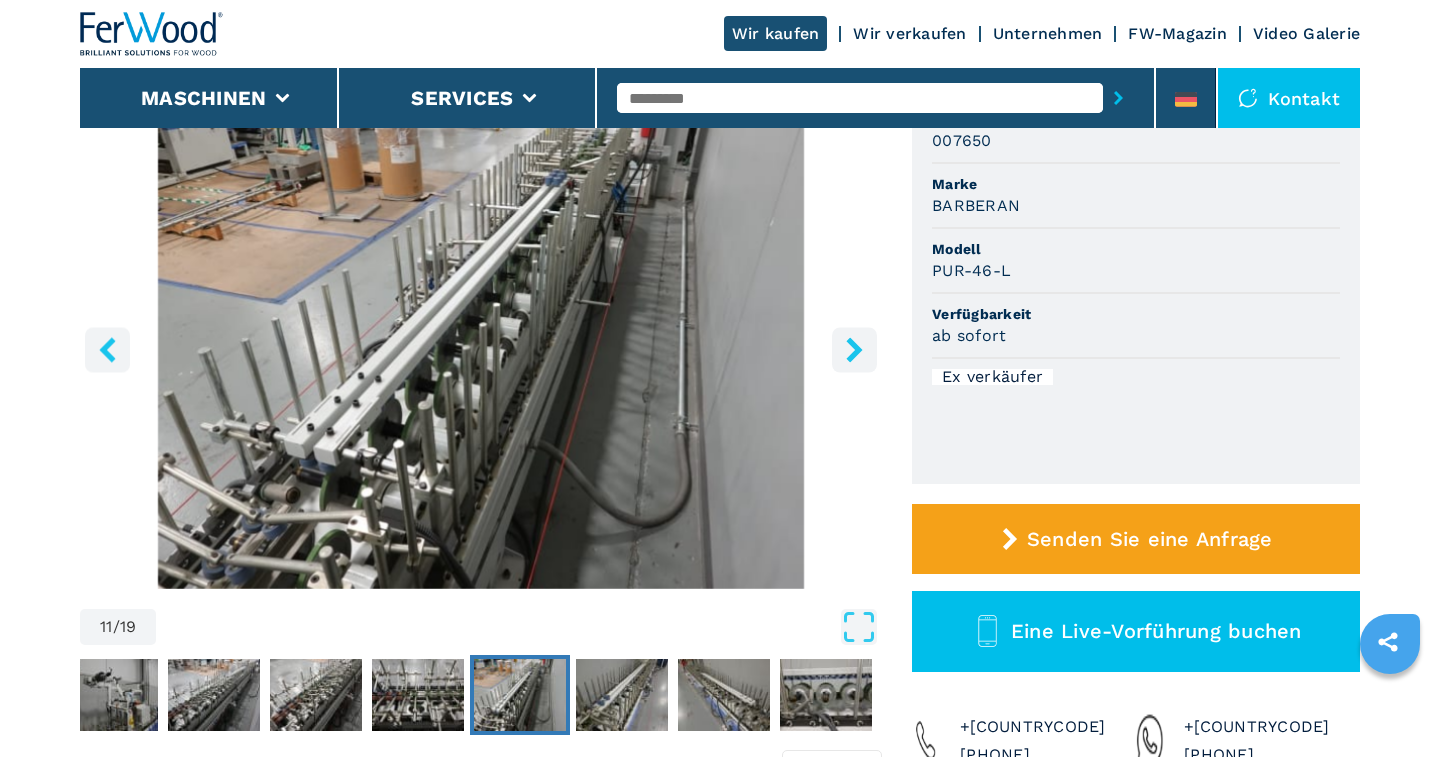 click 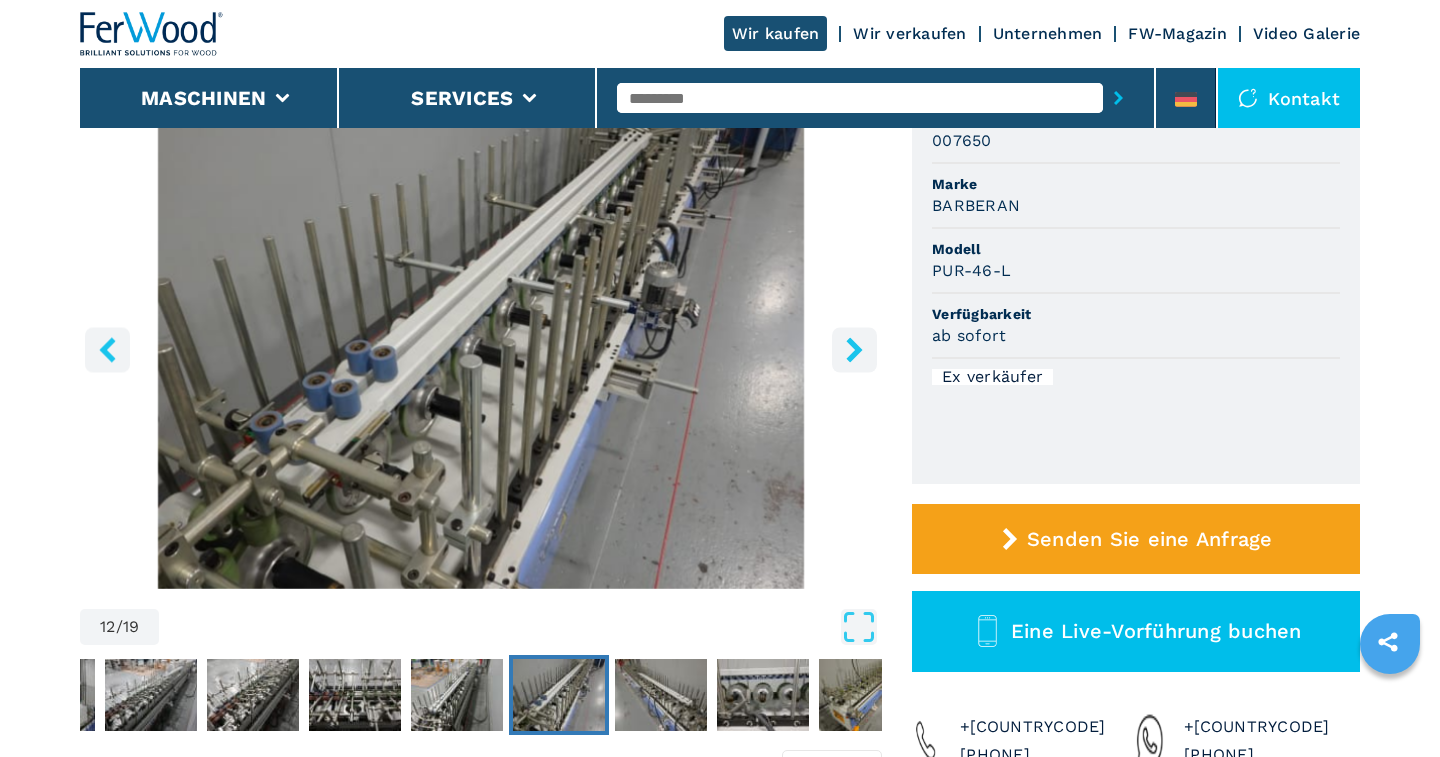 click 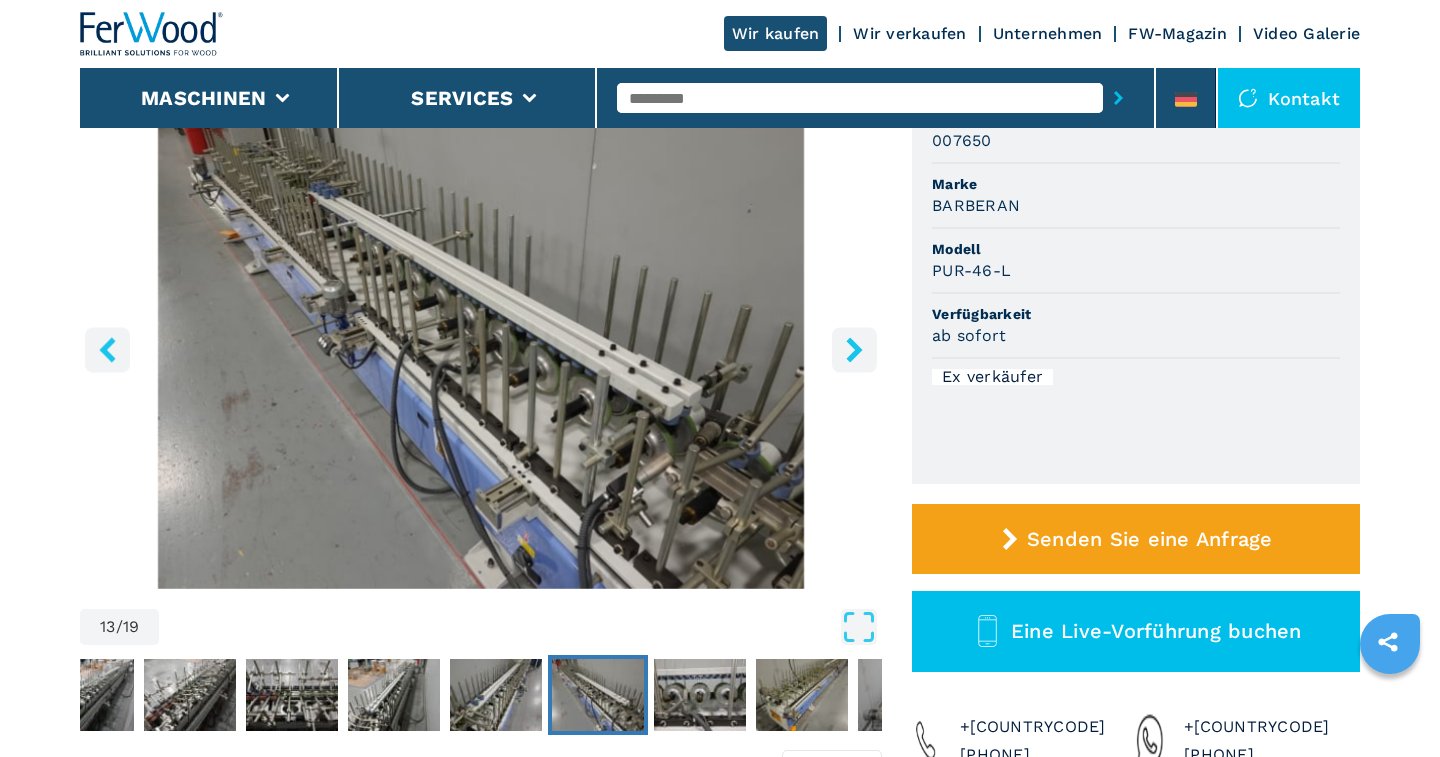 scroll, scrollTop: 0, scrollLeft: 0, axis: both 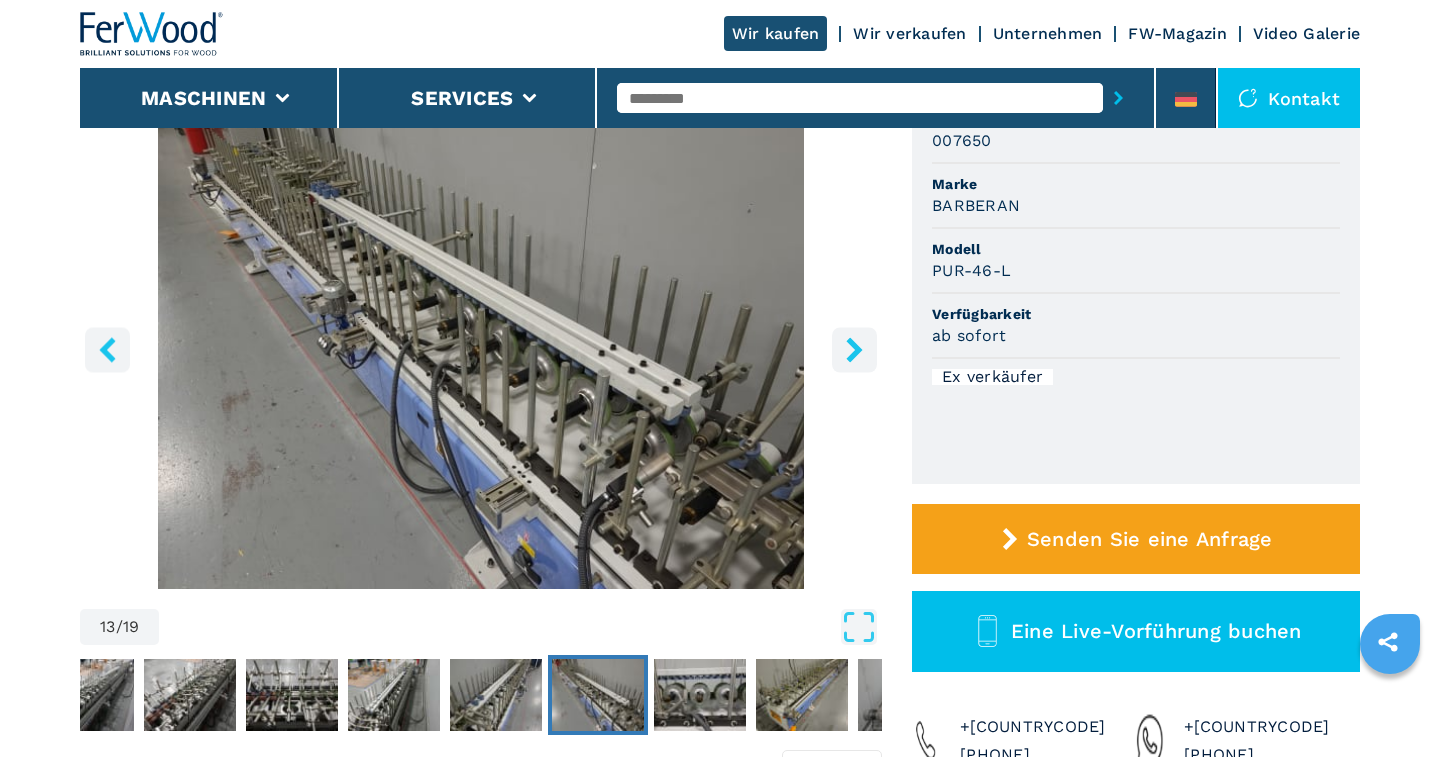 click 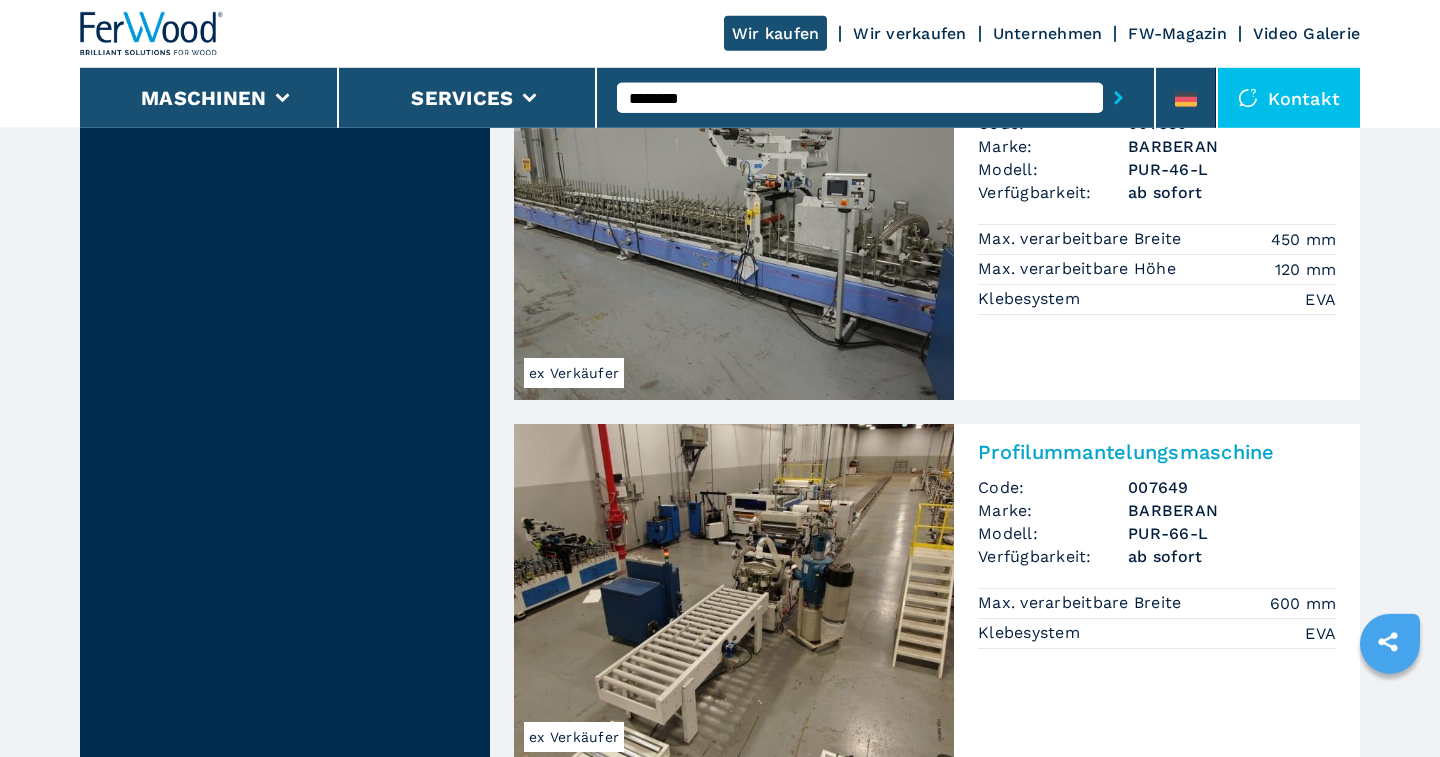 scroll, scrollTop: 1872, scrollLeft: 0, axis: vertical 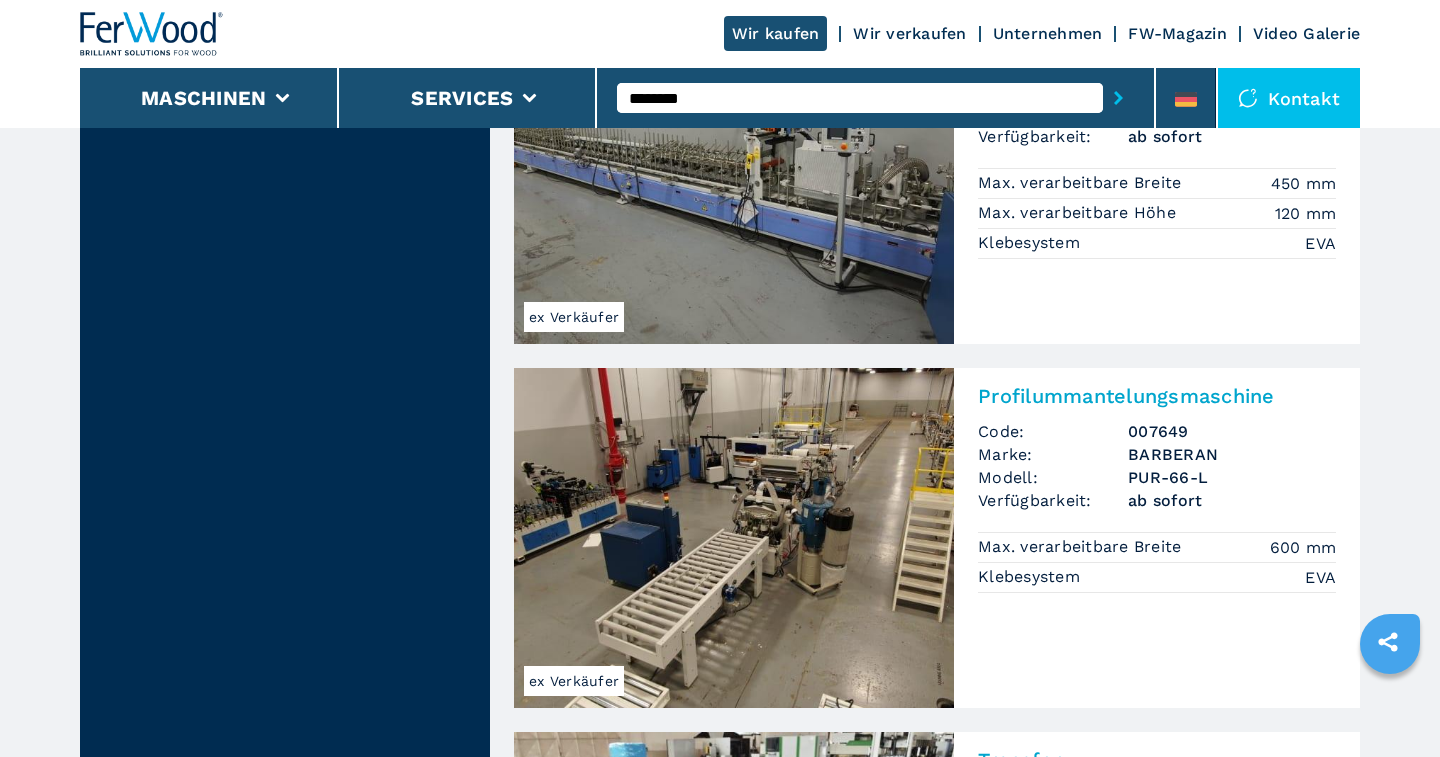 click at bounding box center (734, 538) 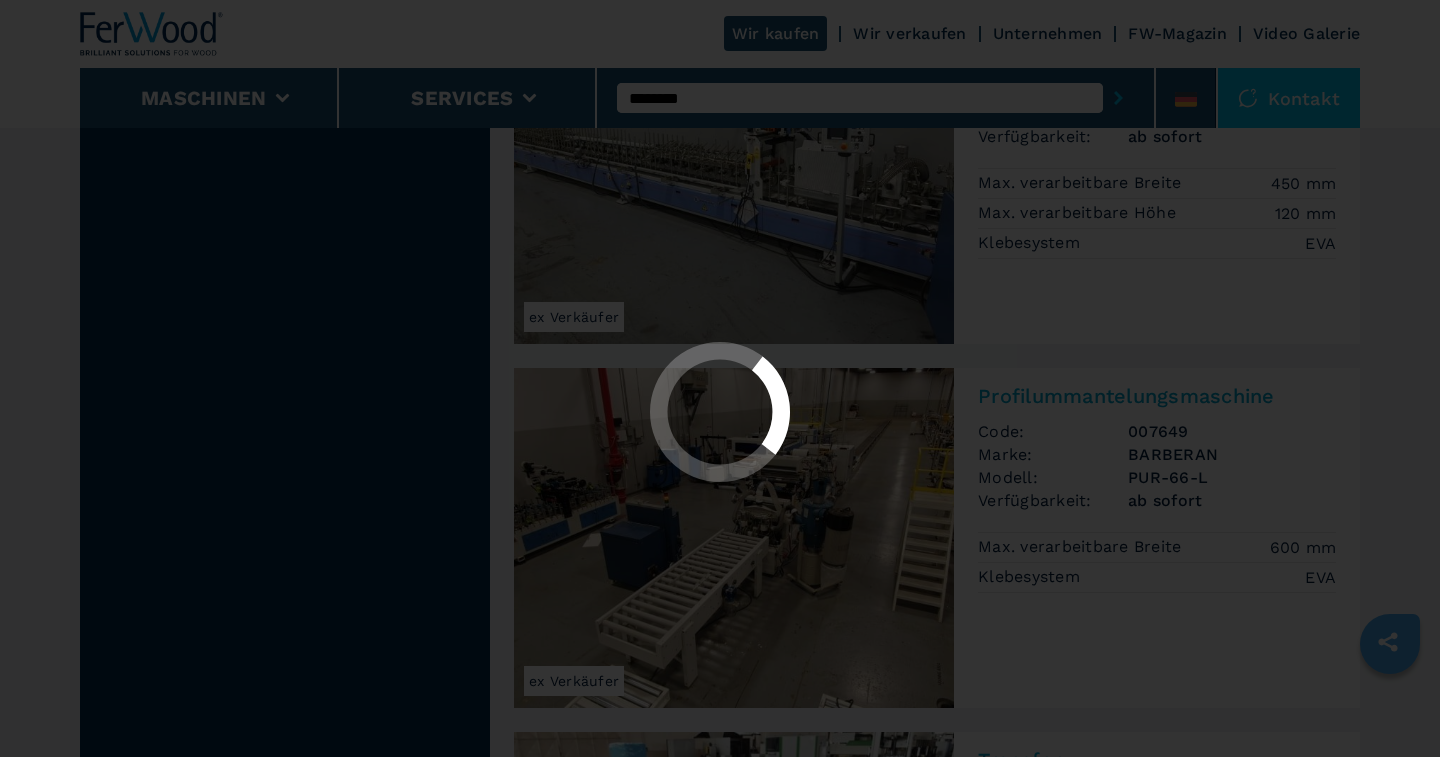 scroll, scrollTop: 0, scrollLeft: 0, axis: both 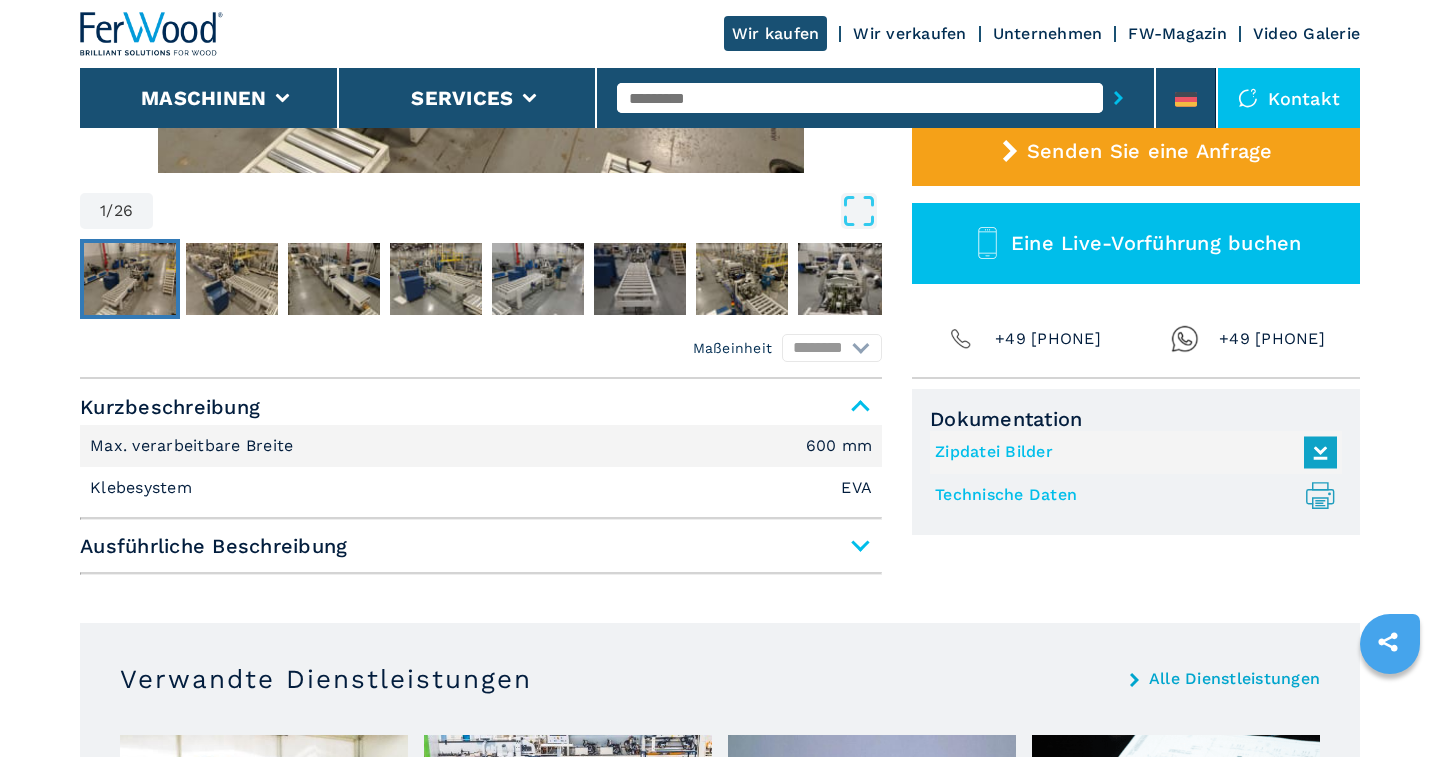 click on "Ausführliche Beschreibung" at bounding box center (481, 546) 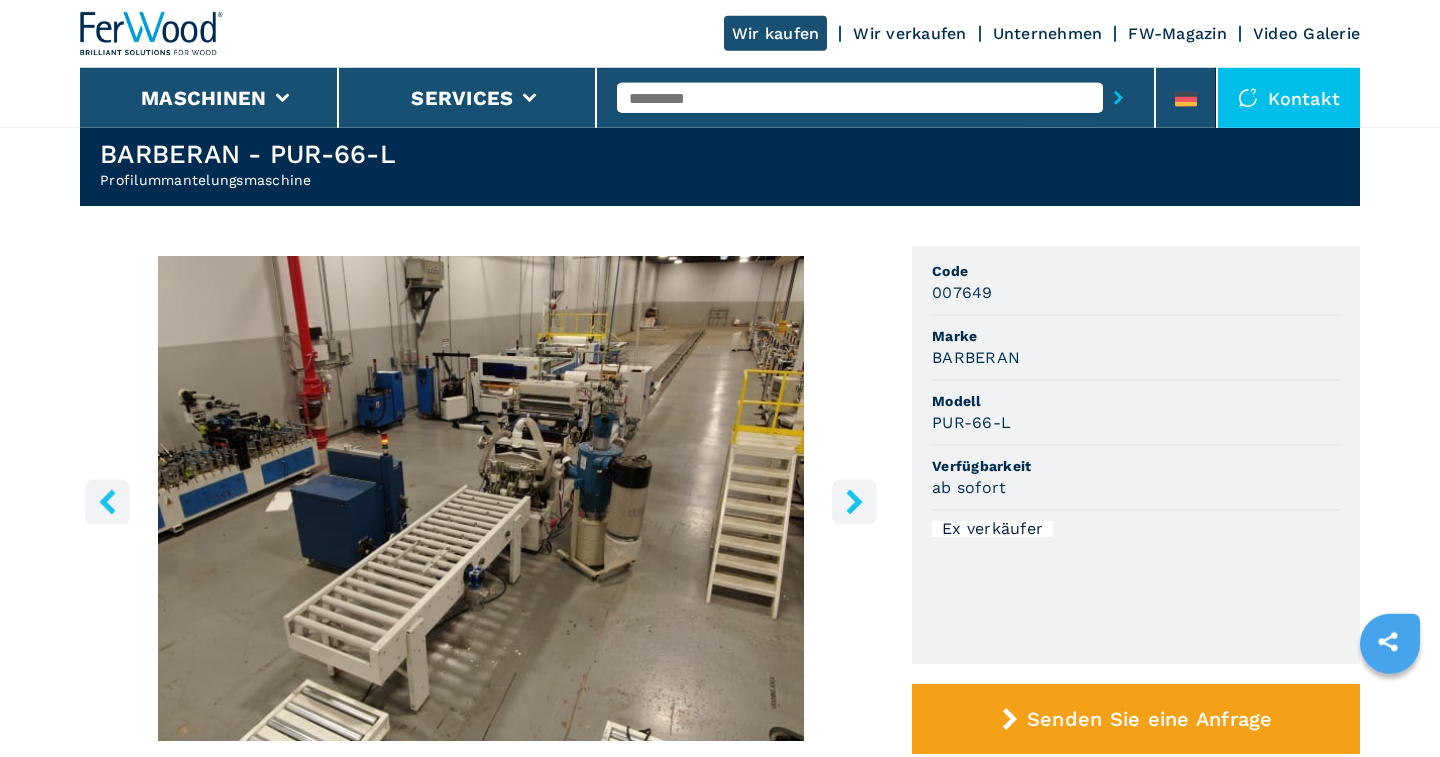 scroll, scrollTop: 0, scrollLeft: 0, axis: both 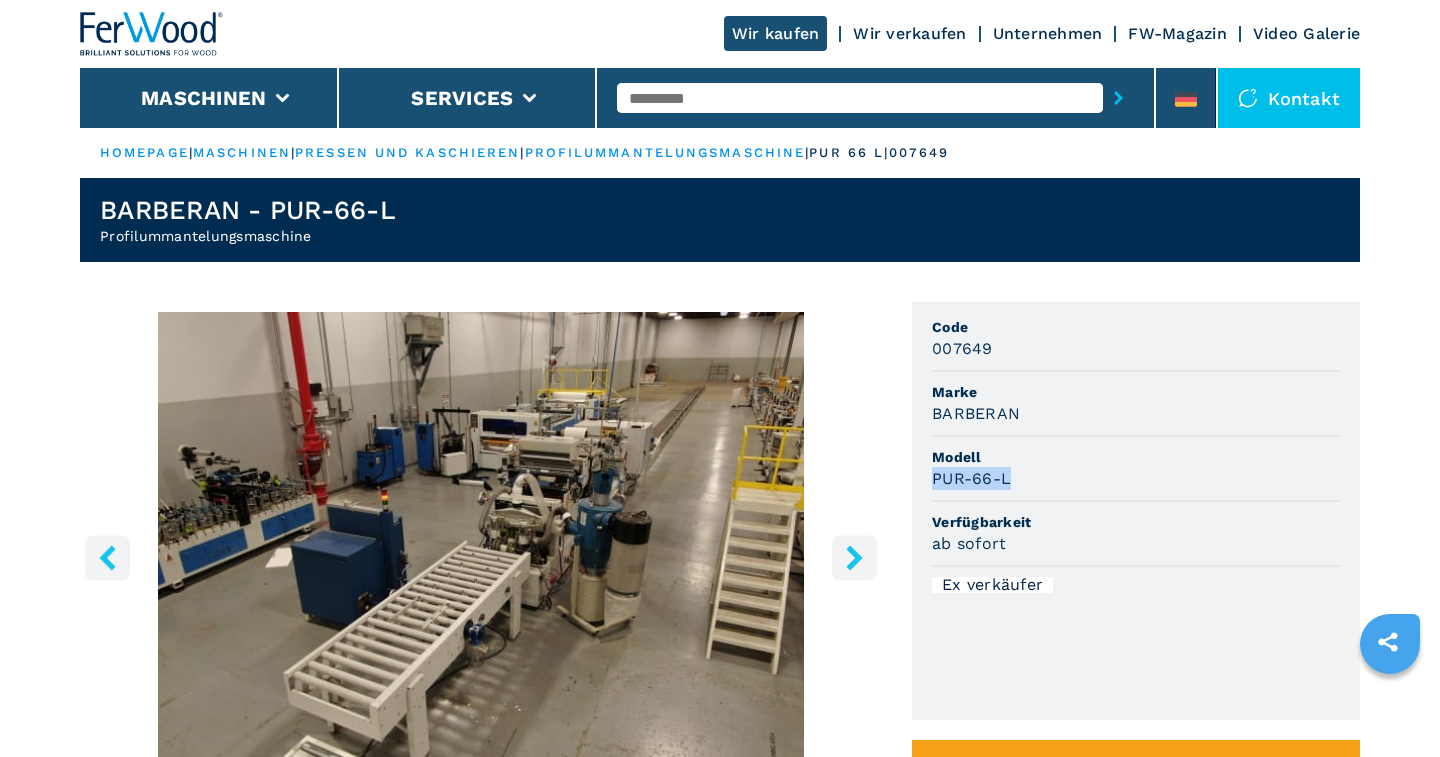 drag, startPoint x: 1026, startPoint y: 477, endPoint x: 923, endPoint y: 475, distance: 103.01942 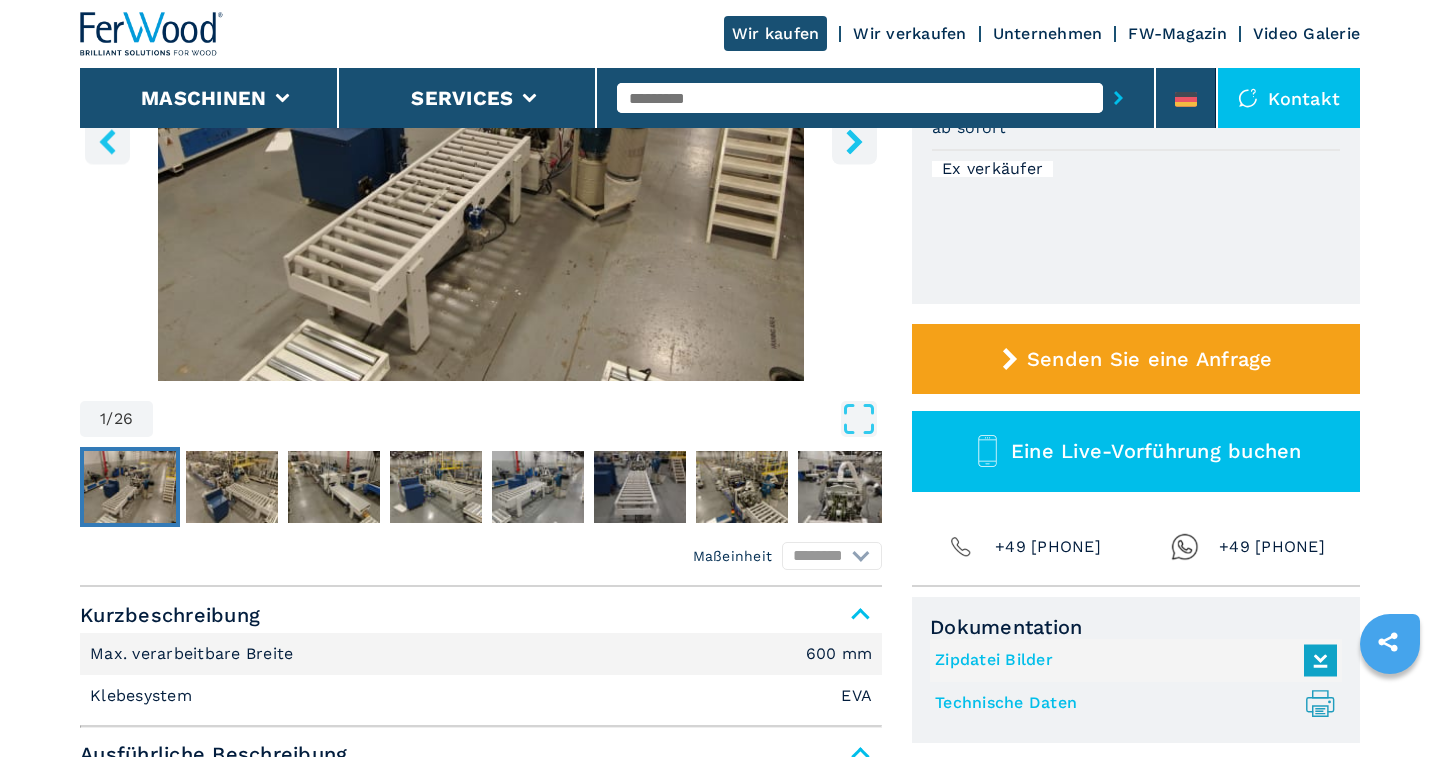 scroll, scrollTop: 0, scrollLeft: 0, axis: both 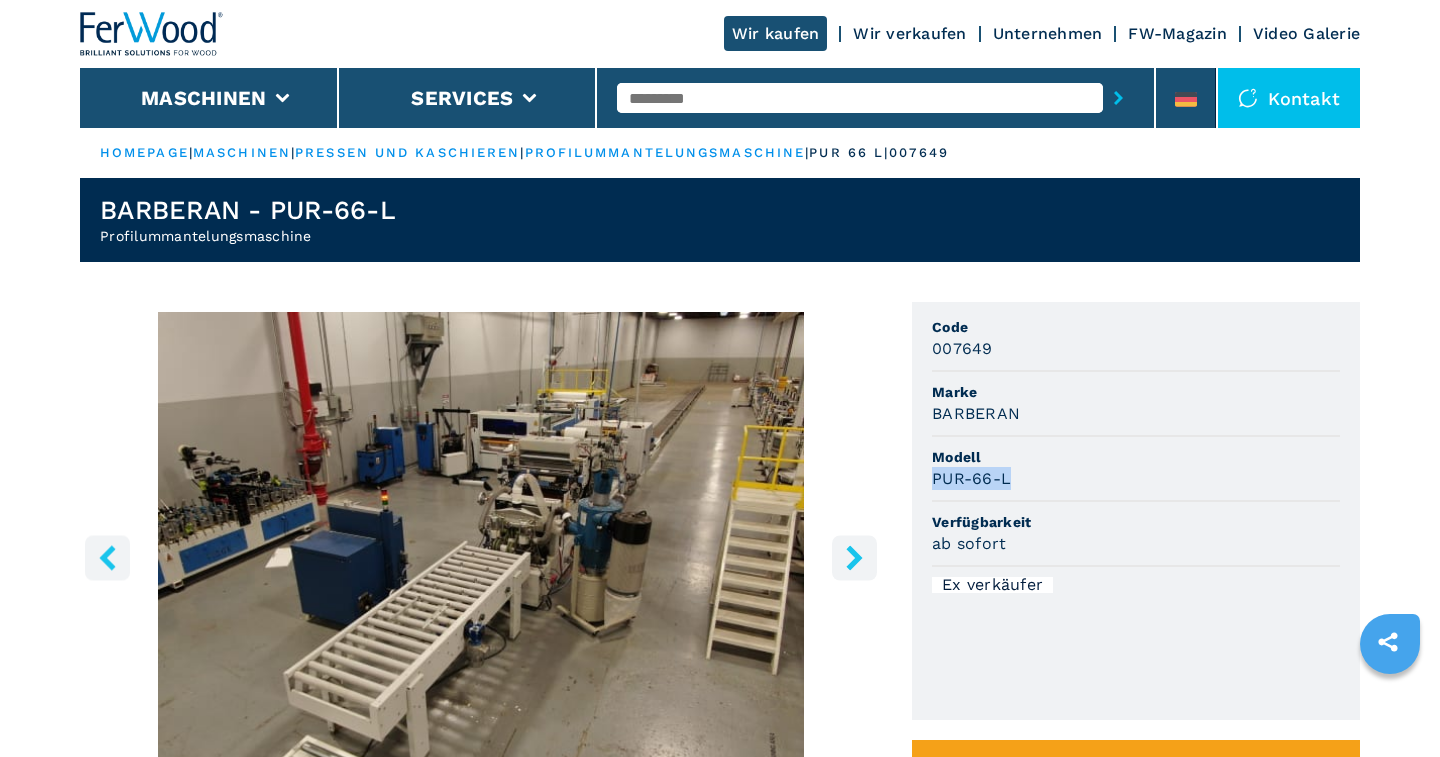 click at bounding box center (481, 554) 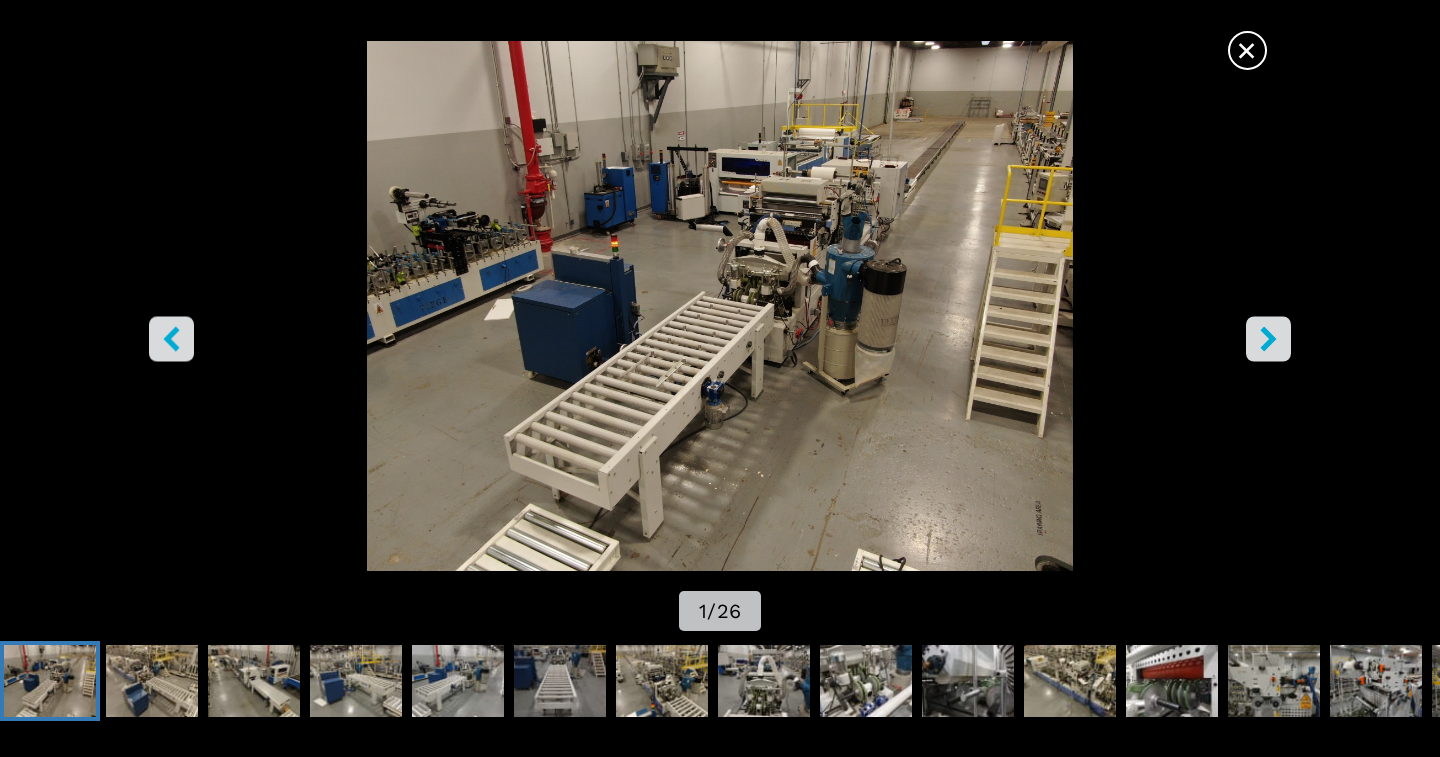 click 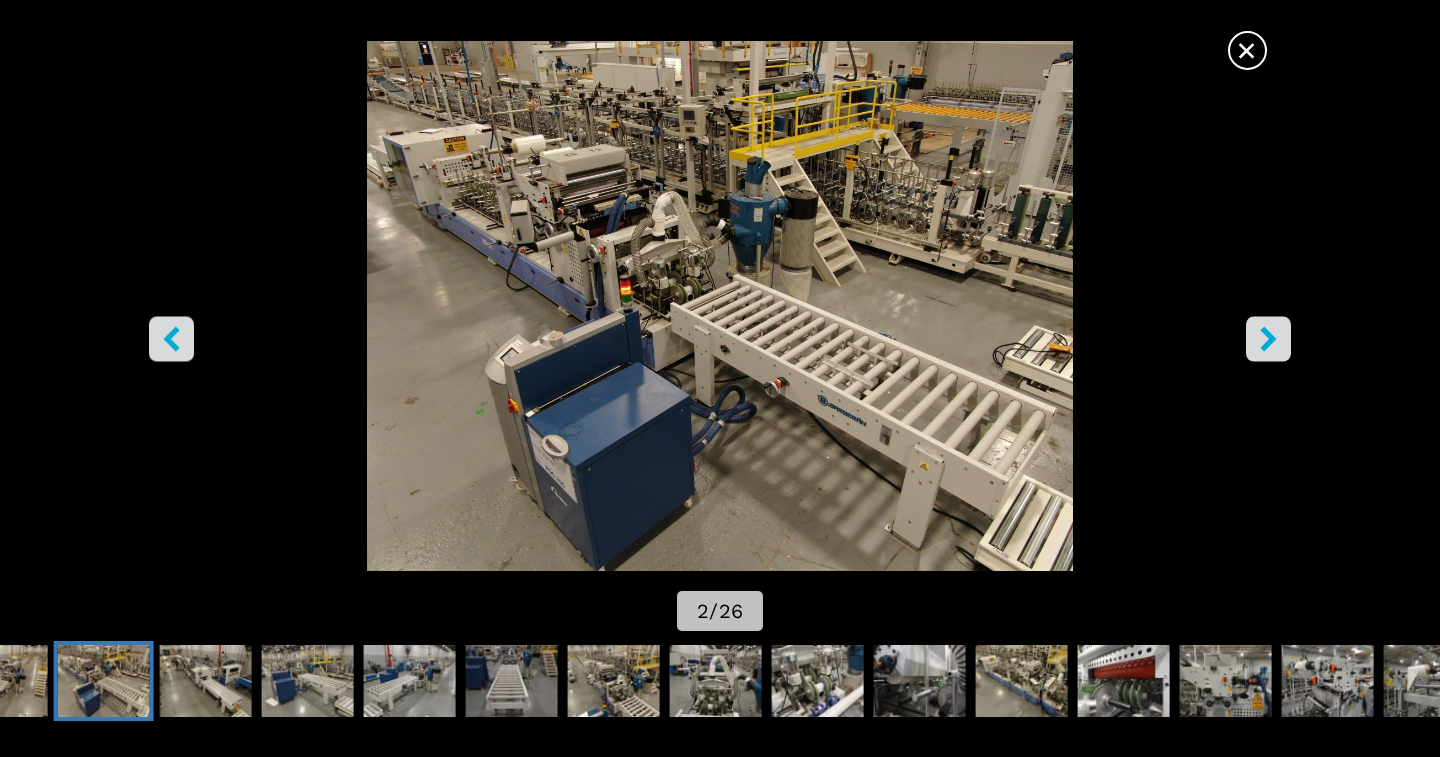 click 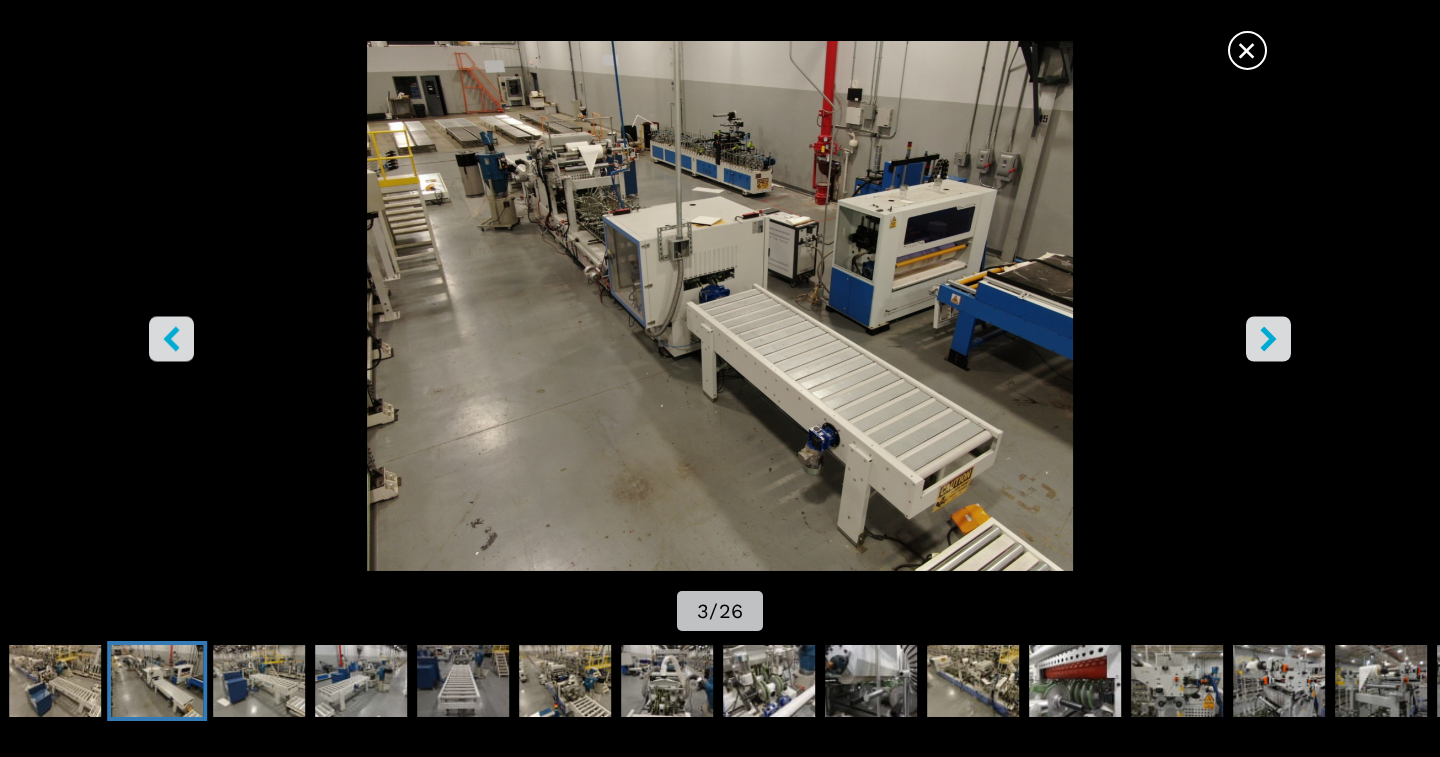 click 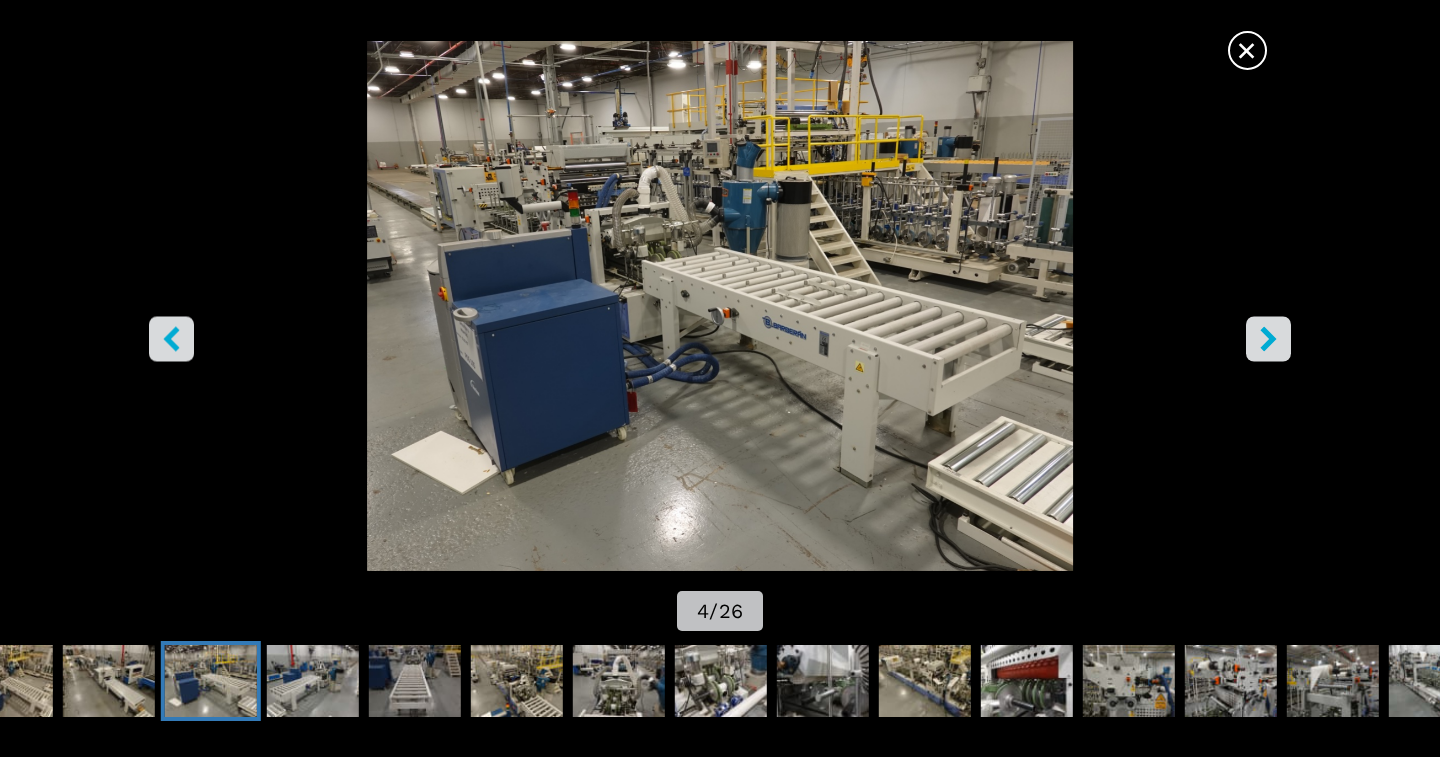 click on "×" at bounding box center [1247, 46] 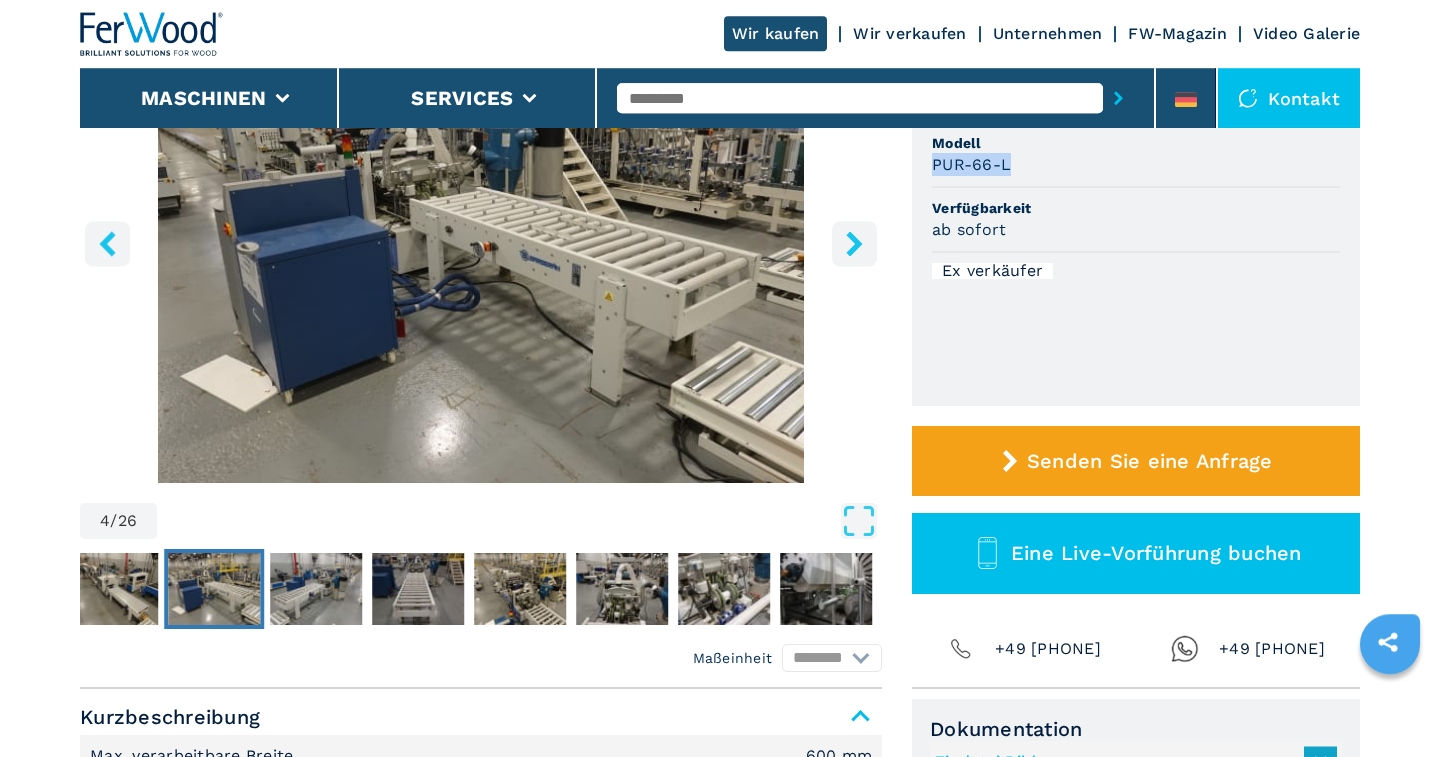 scroll, scrollTop: 104, scrollLeft: 0, axis: vertical 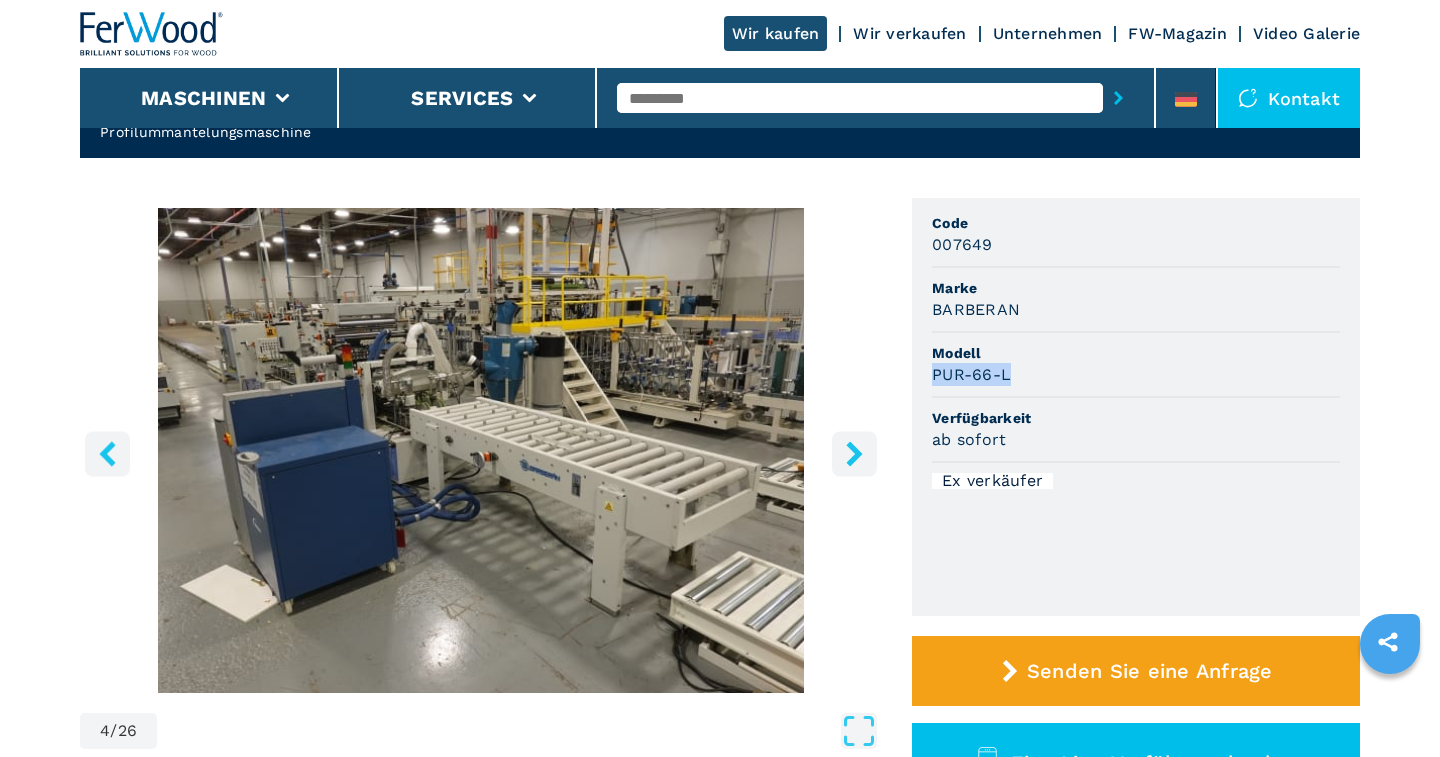 click 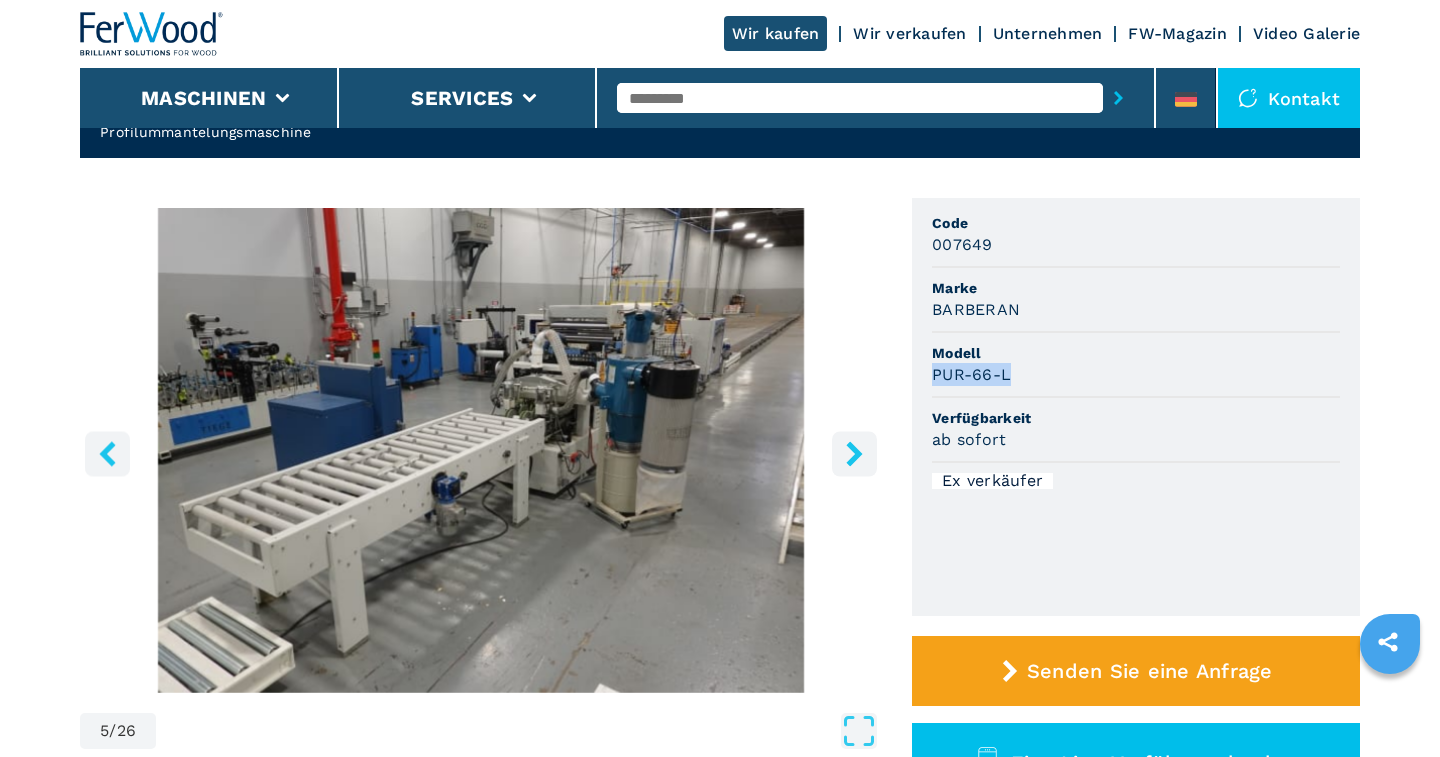 click 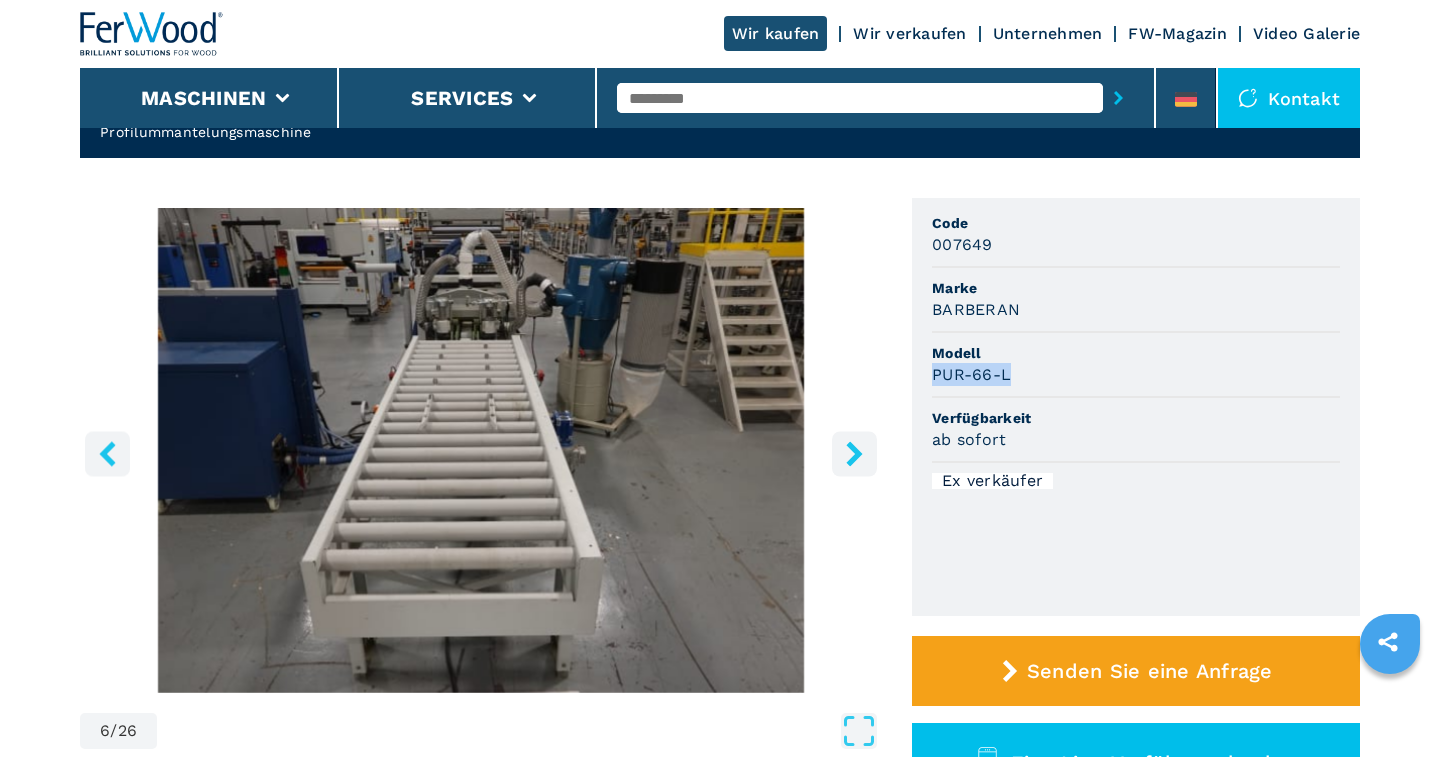 click 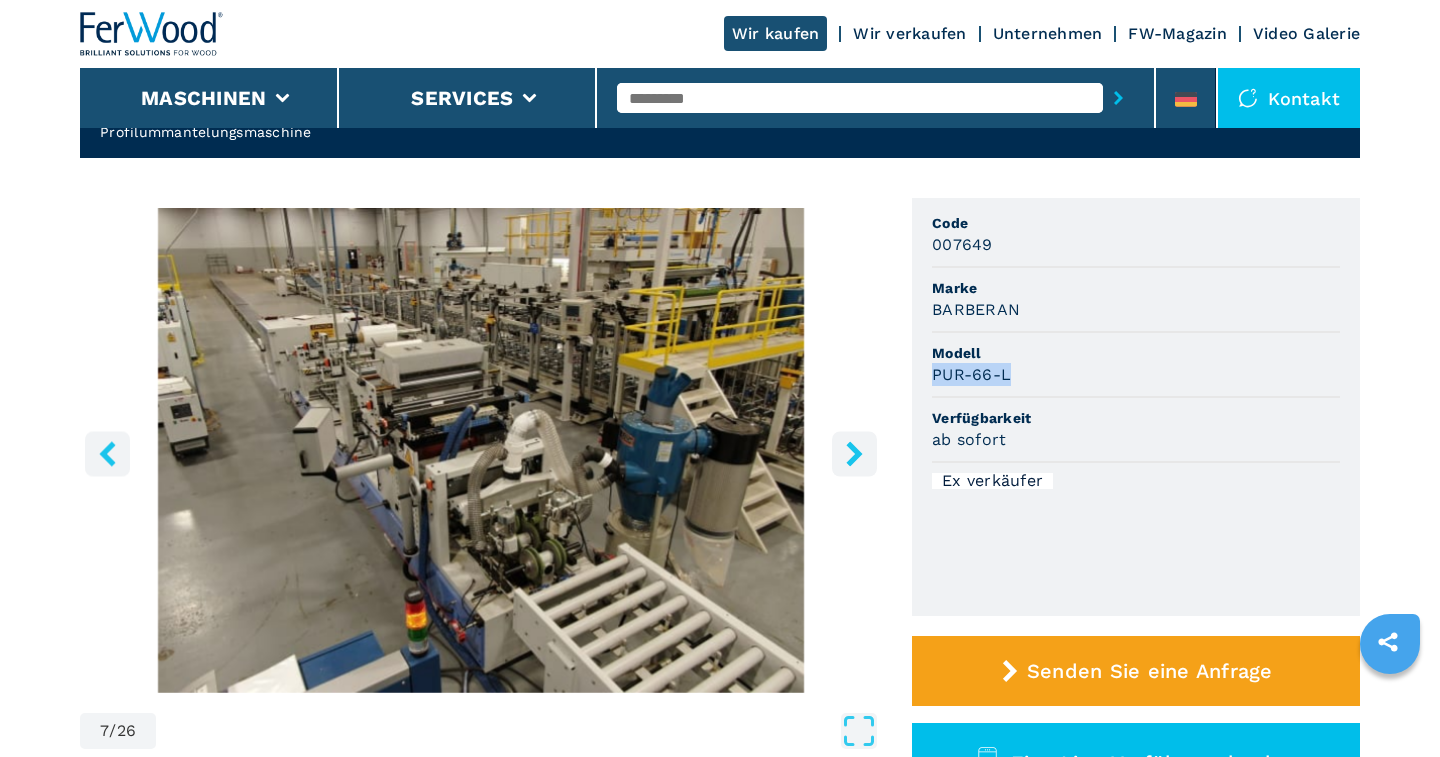 click 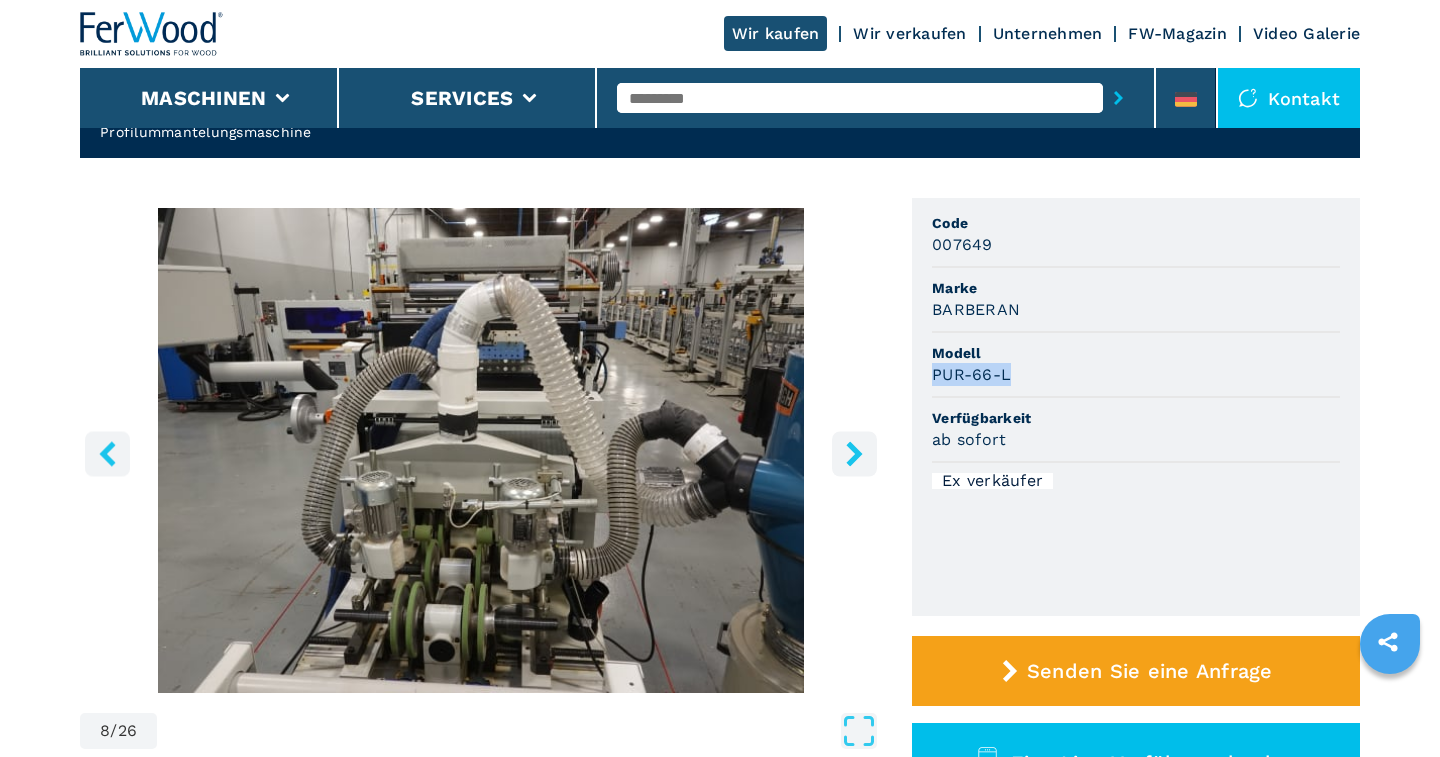 click 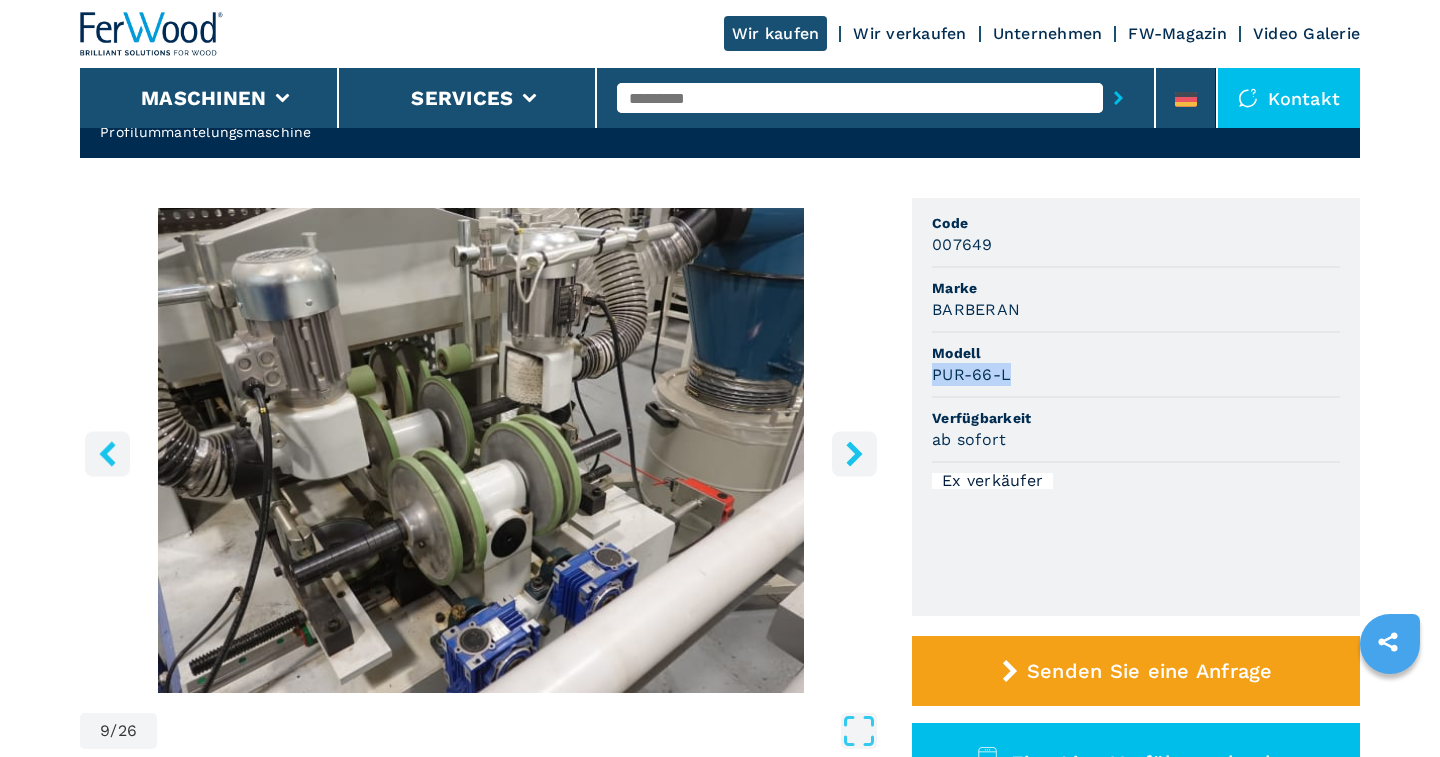click 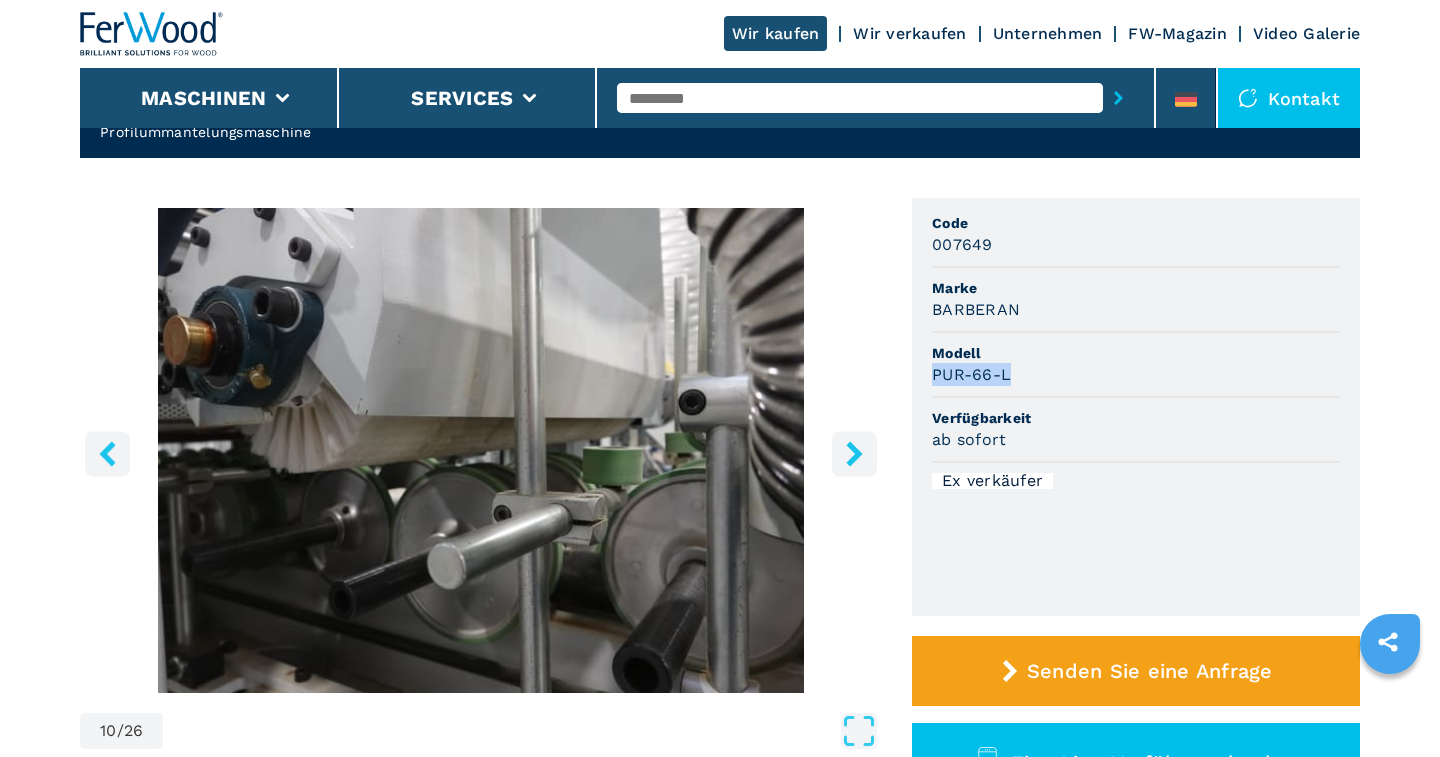 click 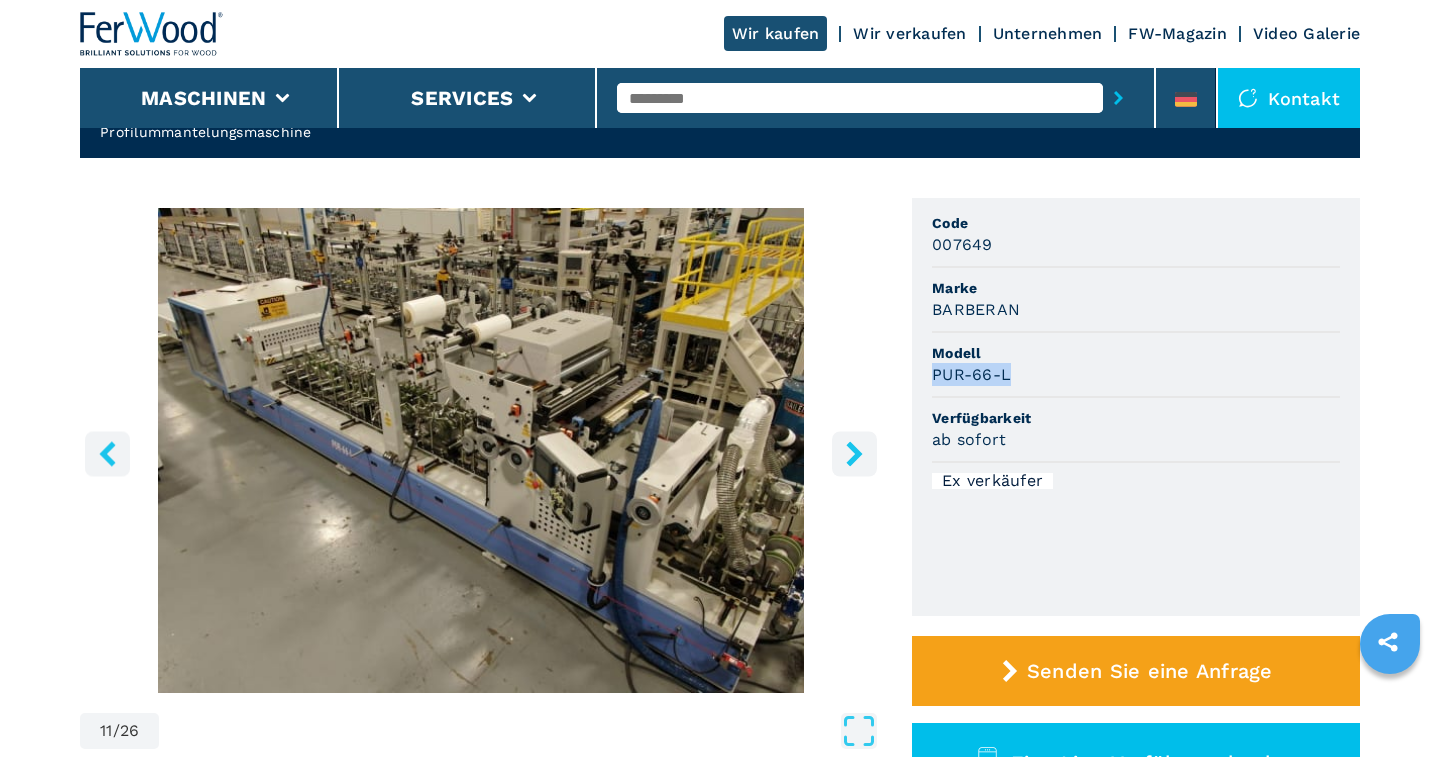 click 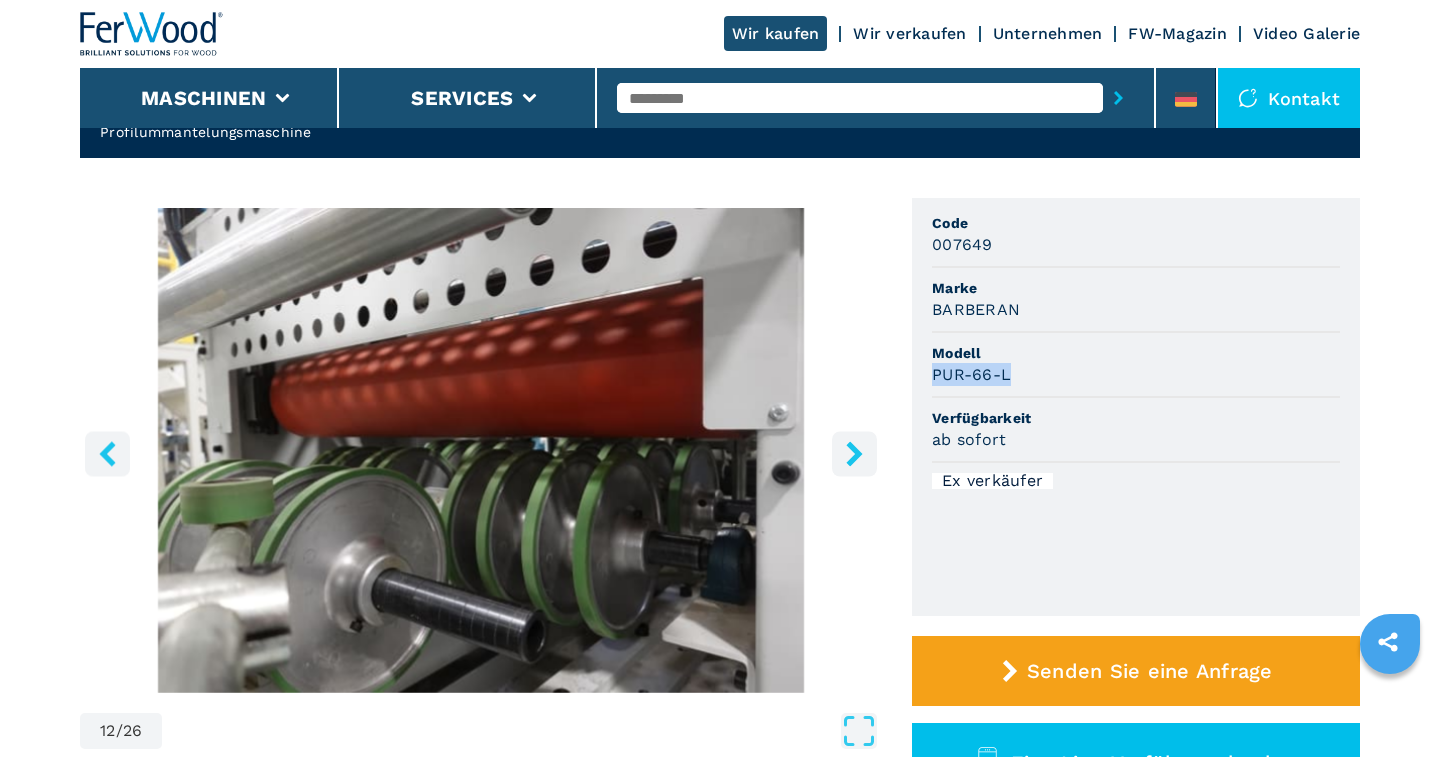click 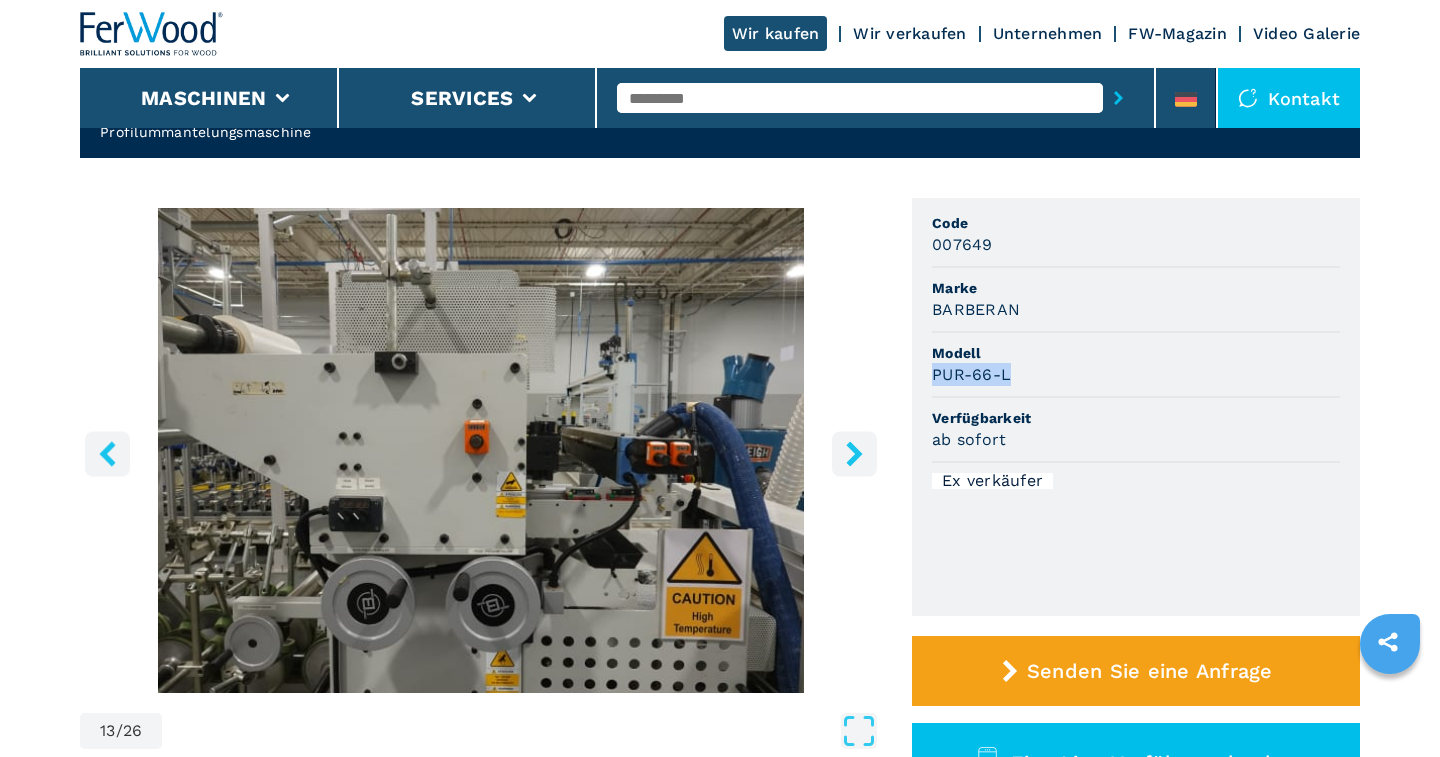 click 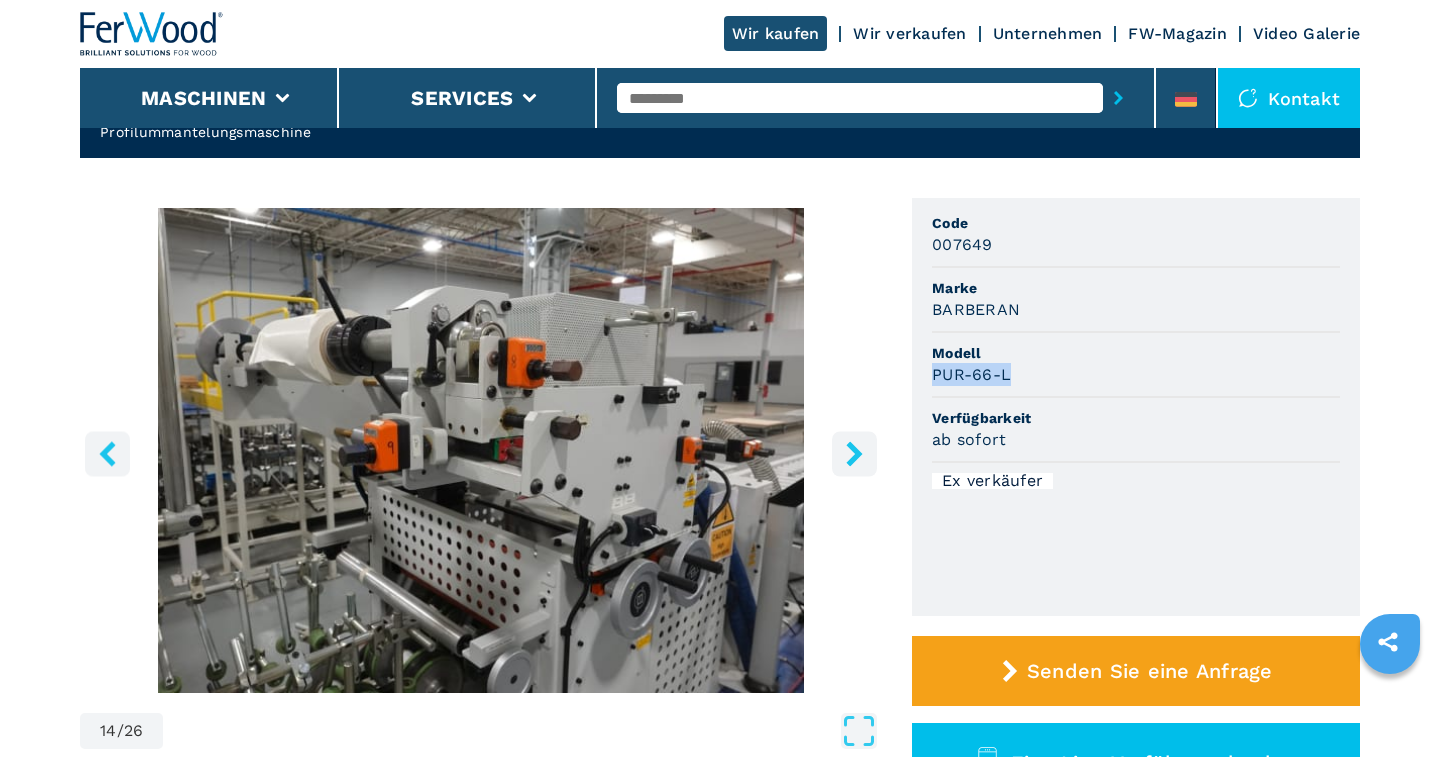 click 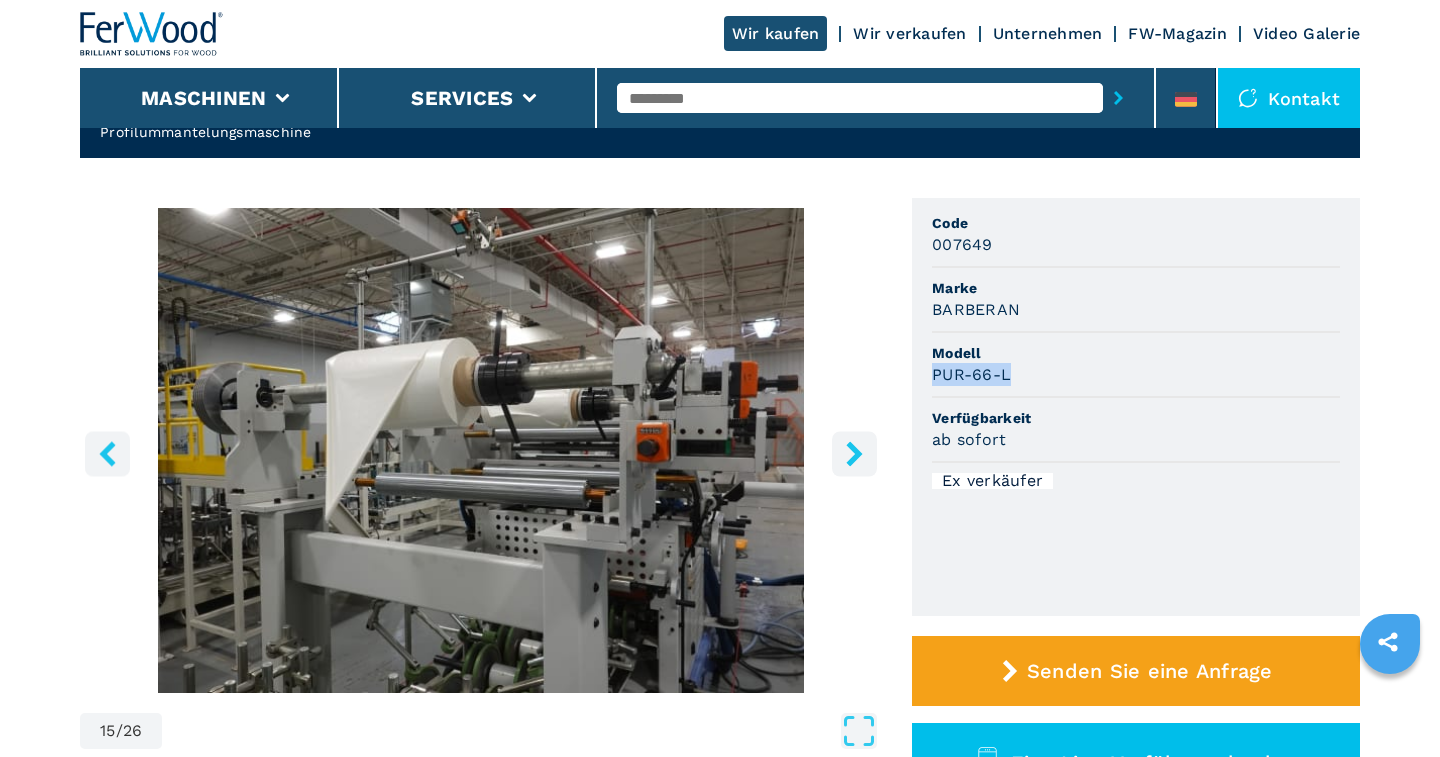 click 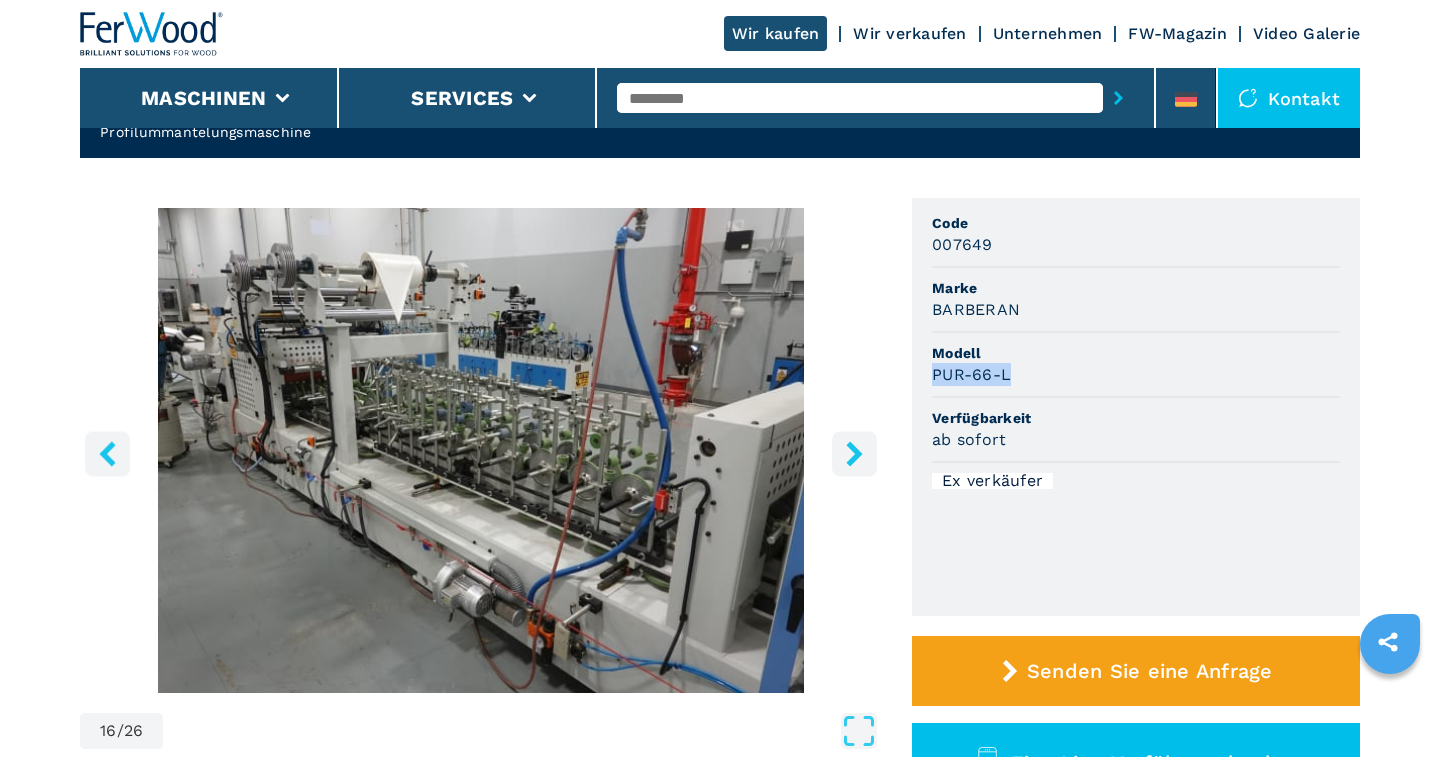 click 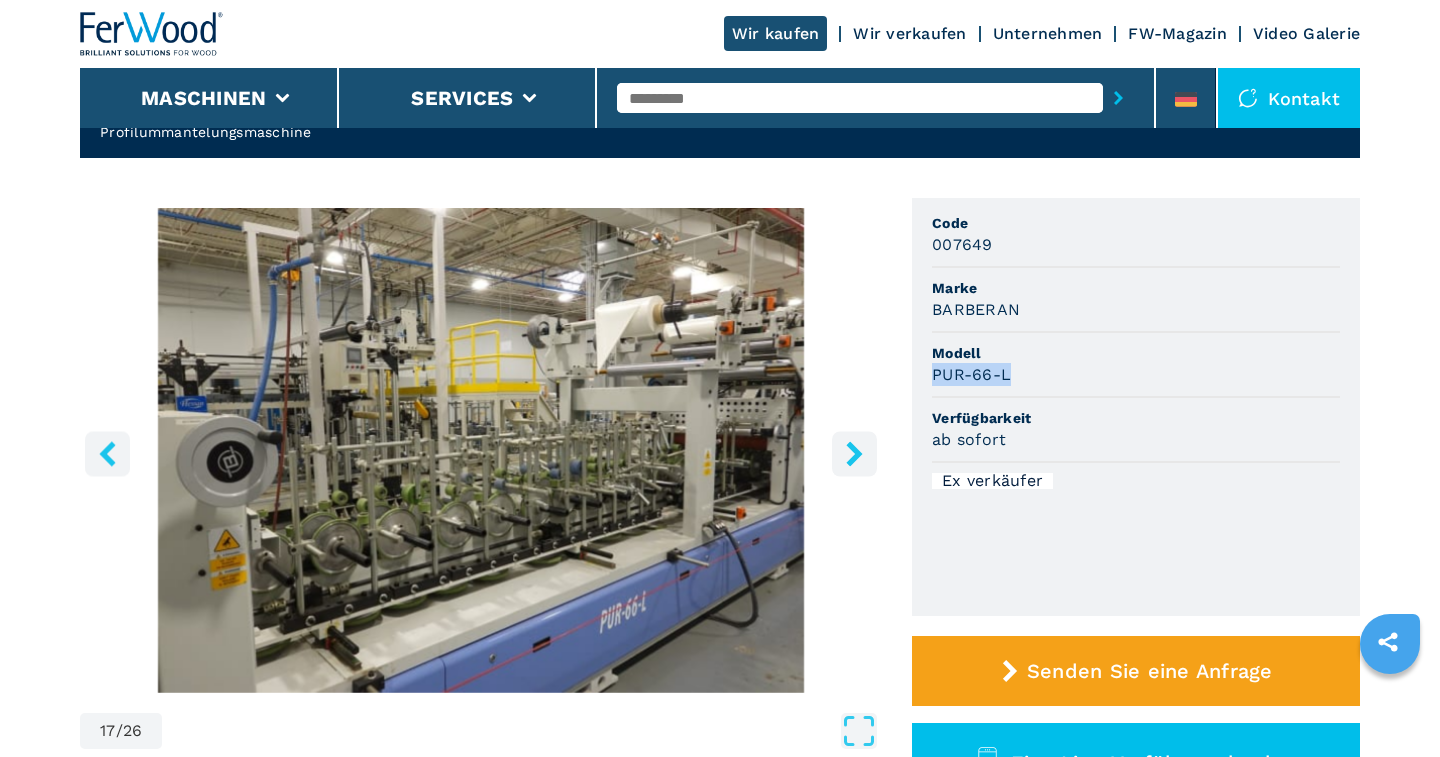 click 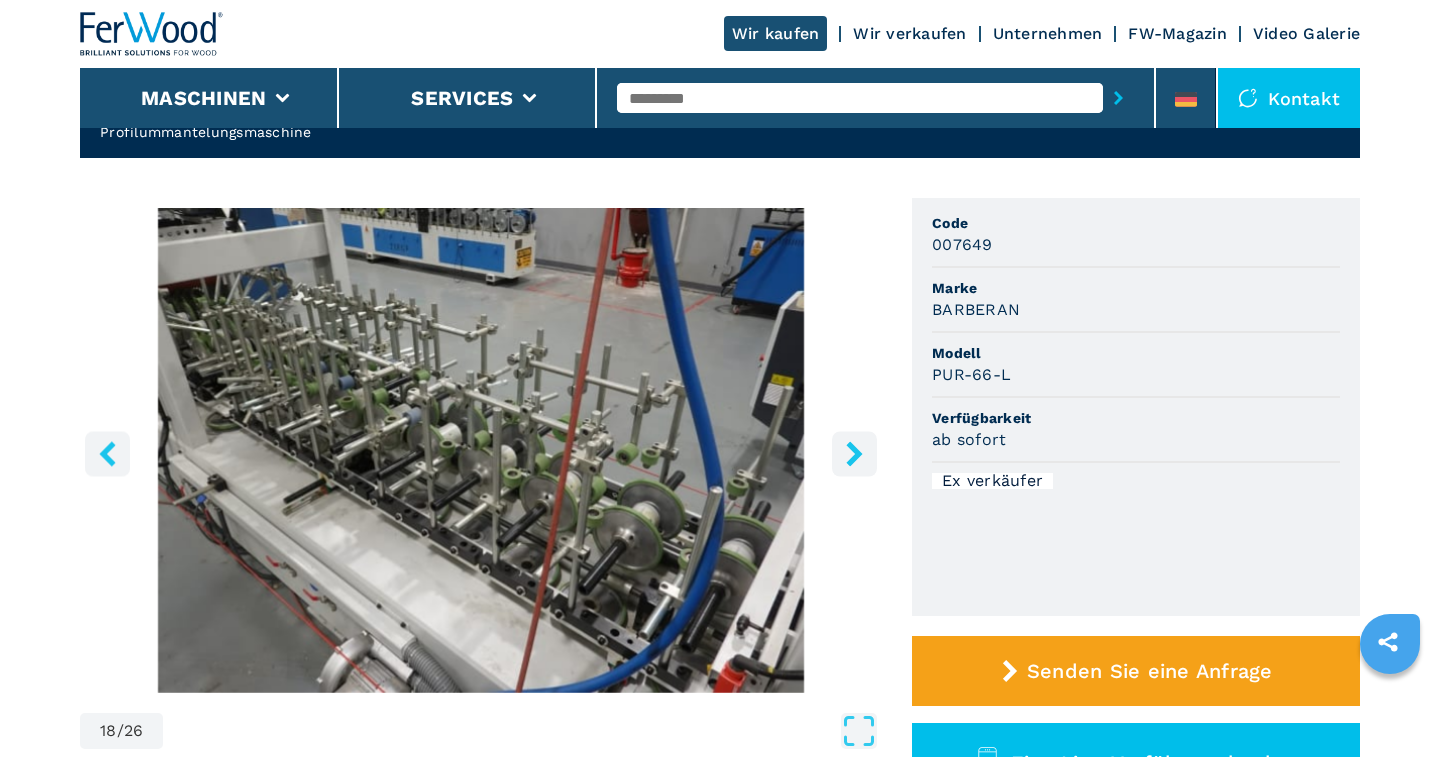 click at bounding box center (860, 98) 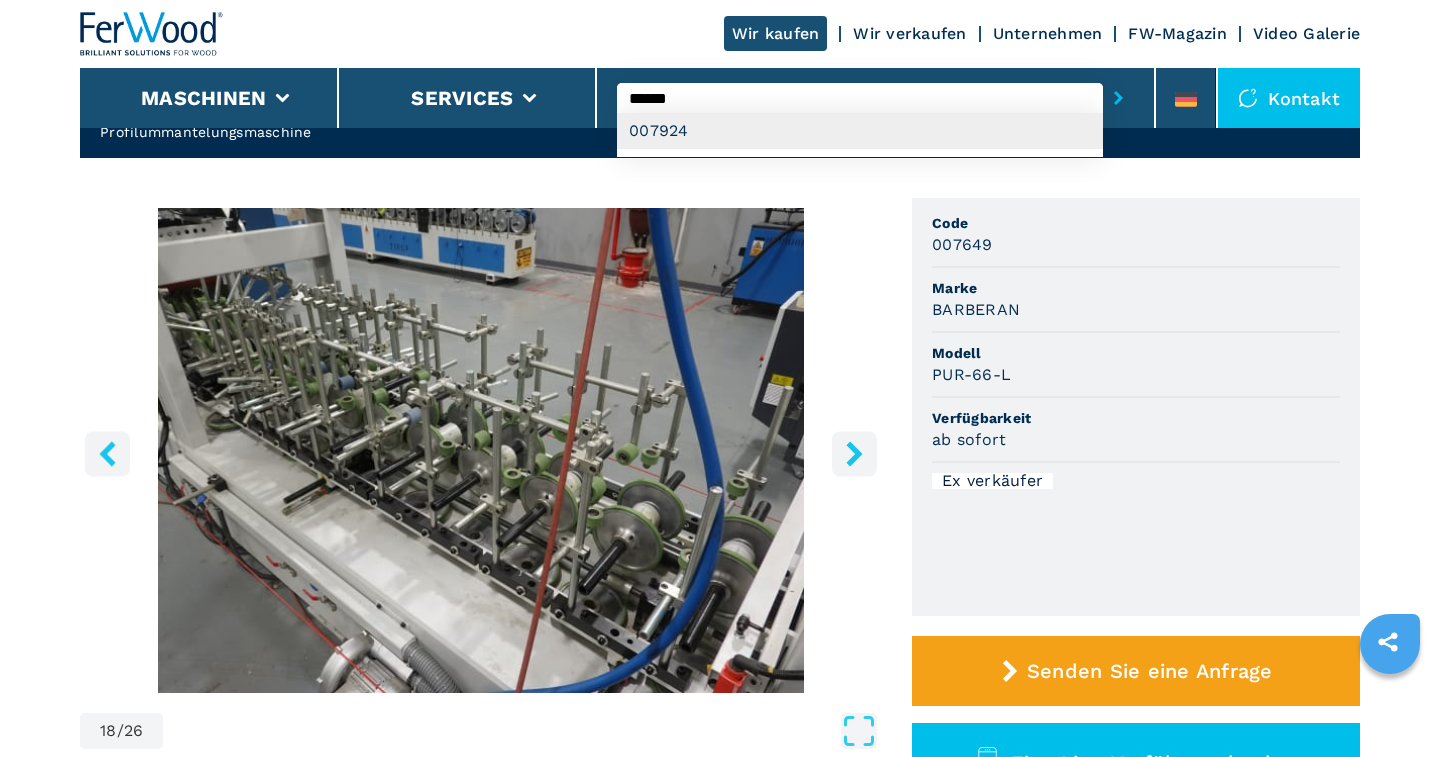 type on "******" 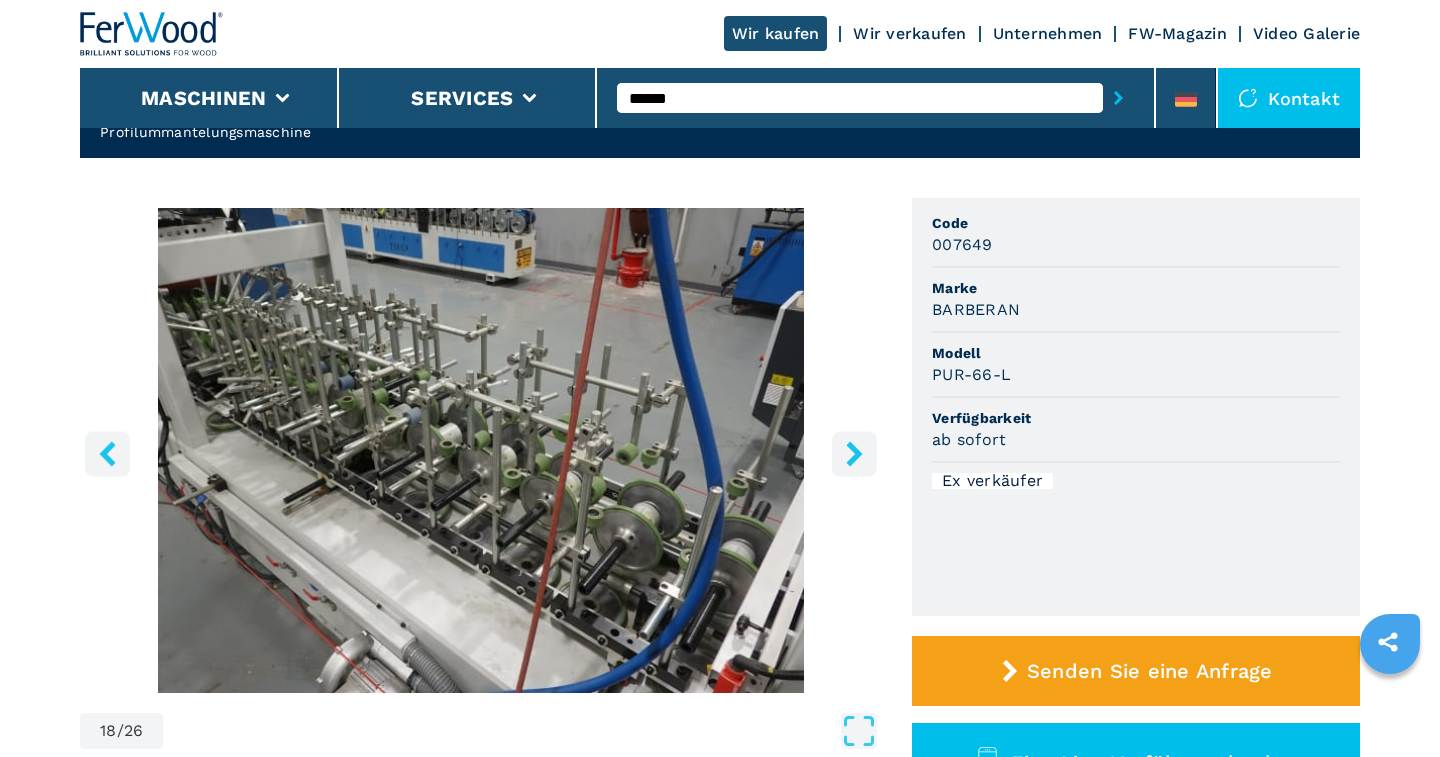 click on "******" at bounding box center [860, 98] 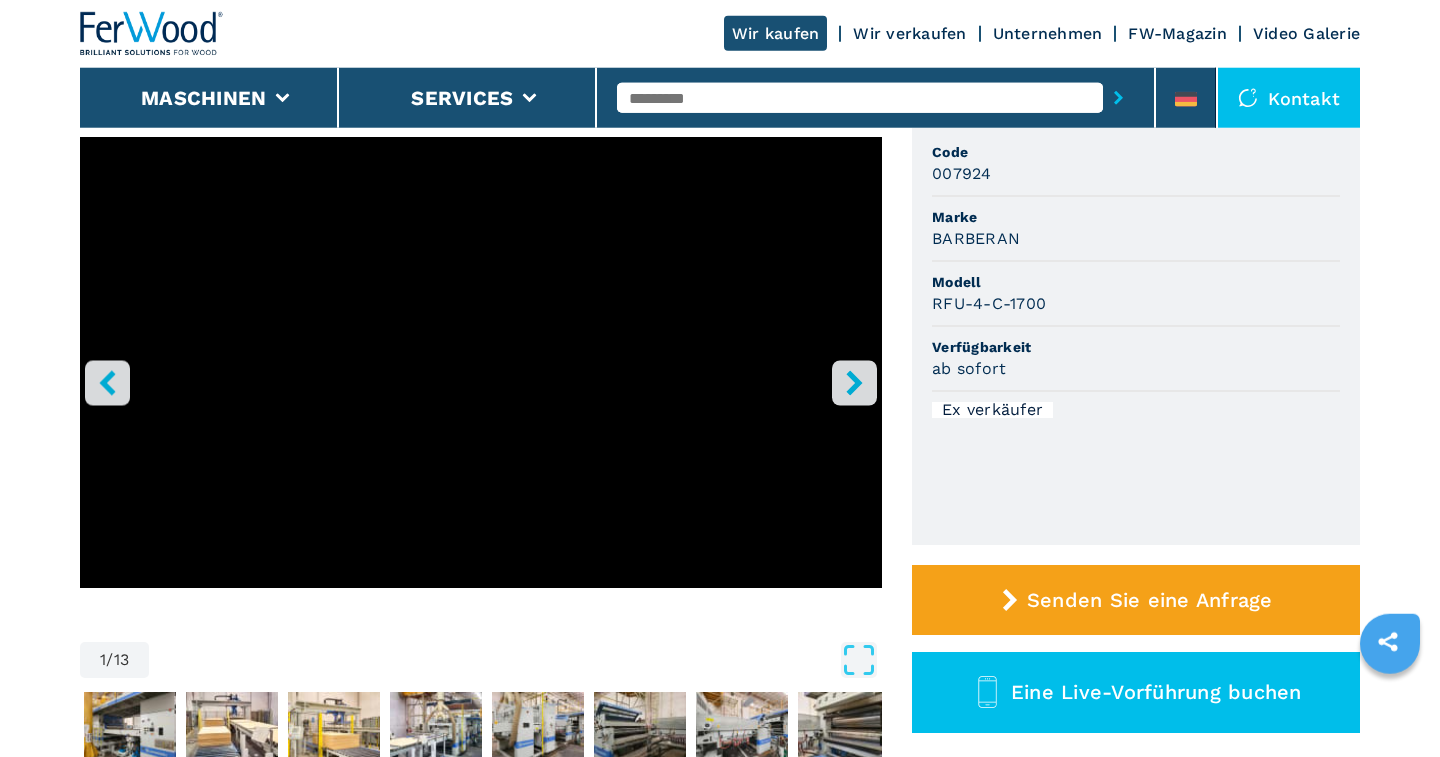 scroll, scrollTop: 312, scrollLeft: 0, axis: vertical 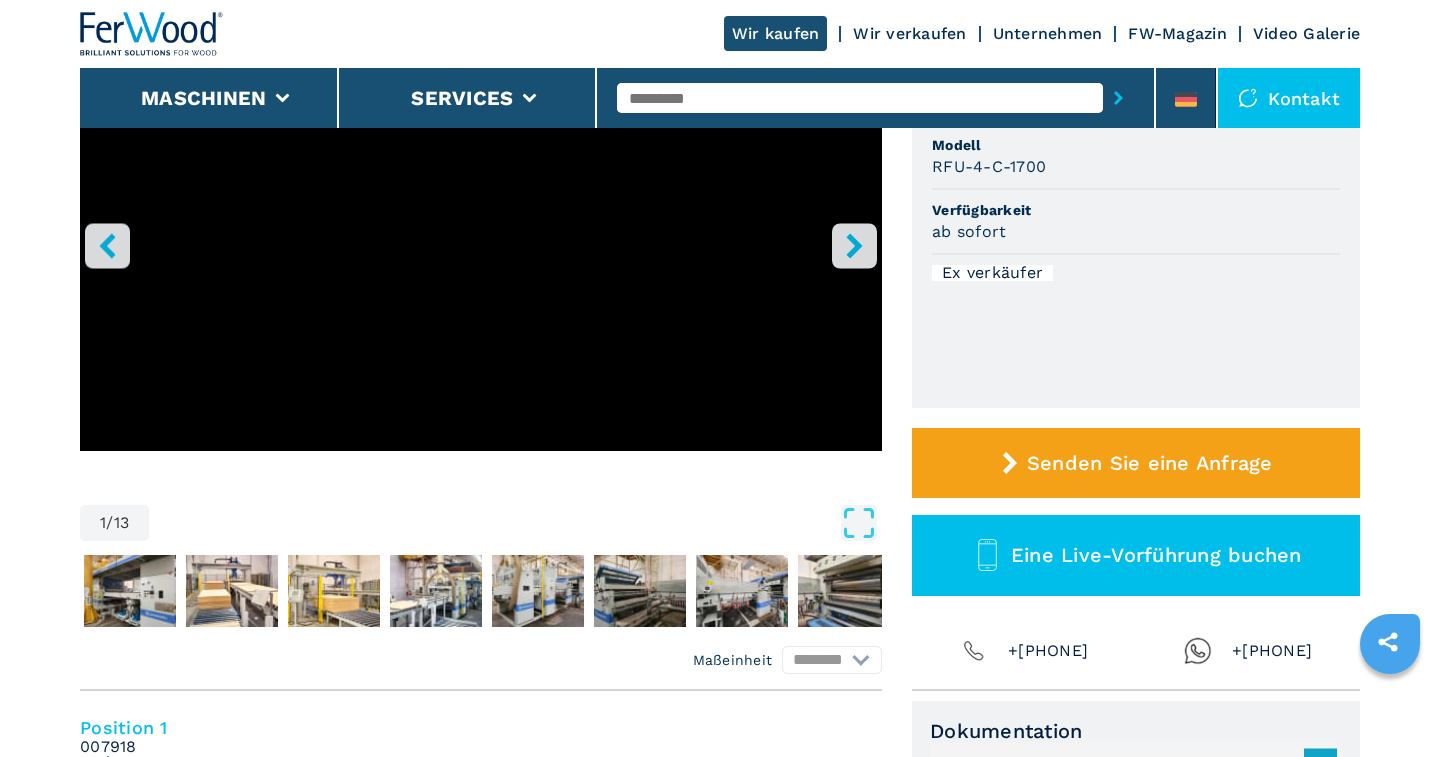 click 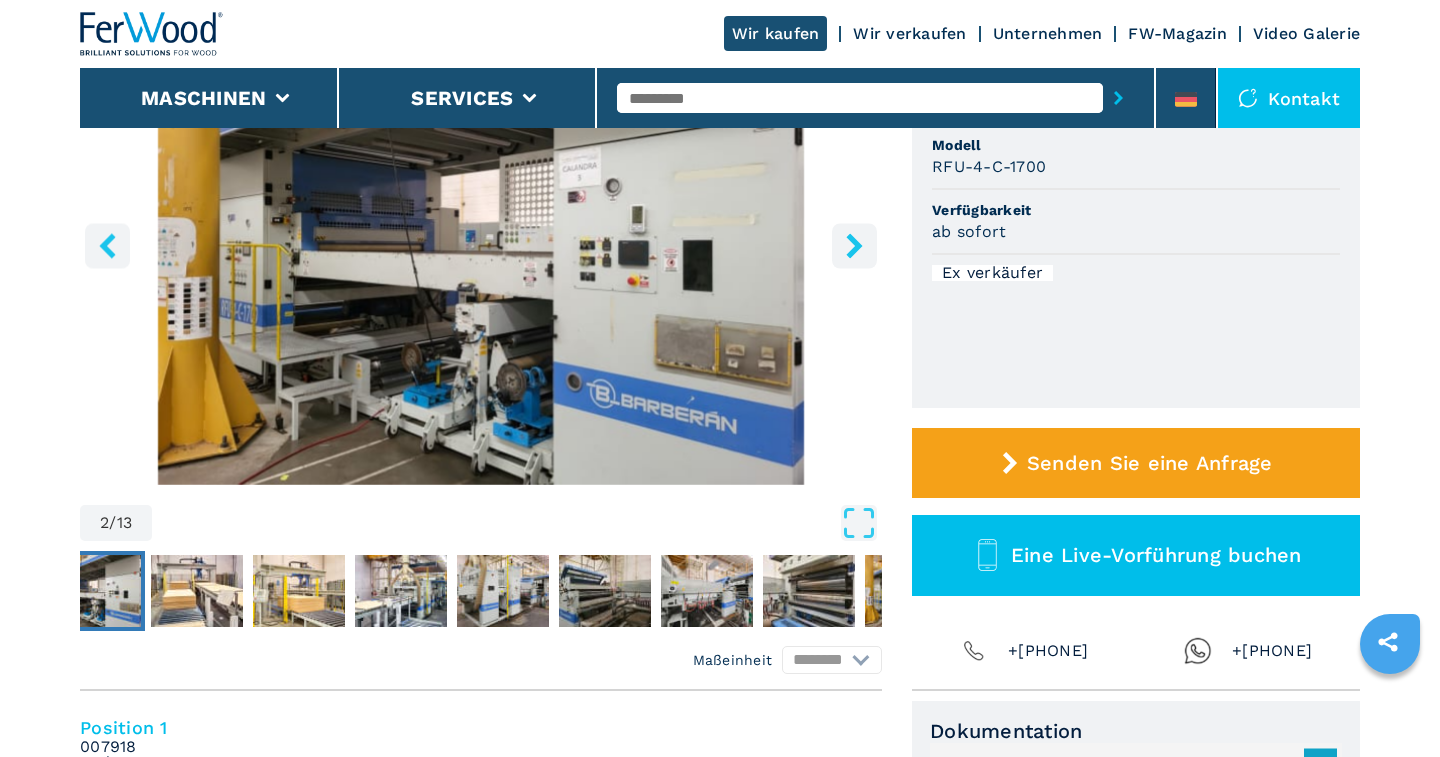 click 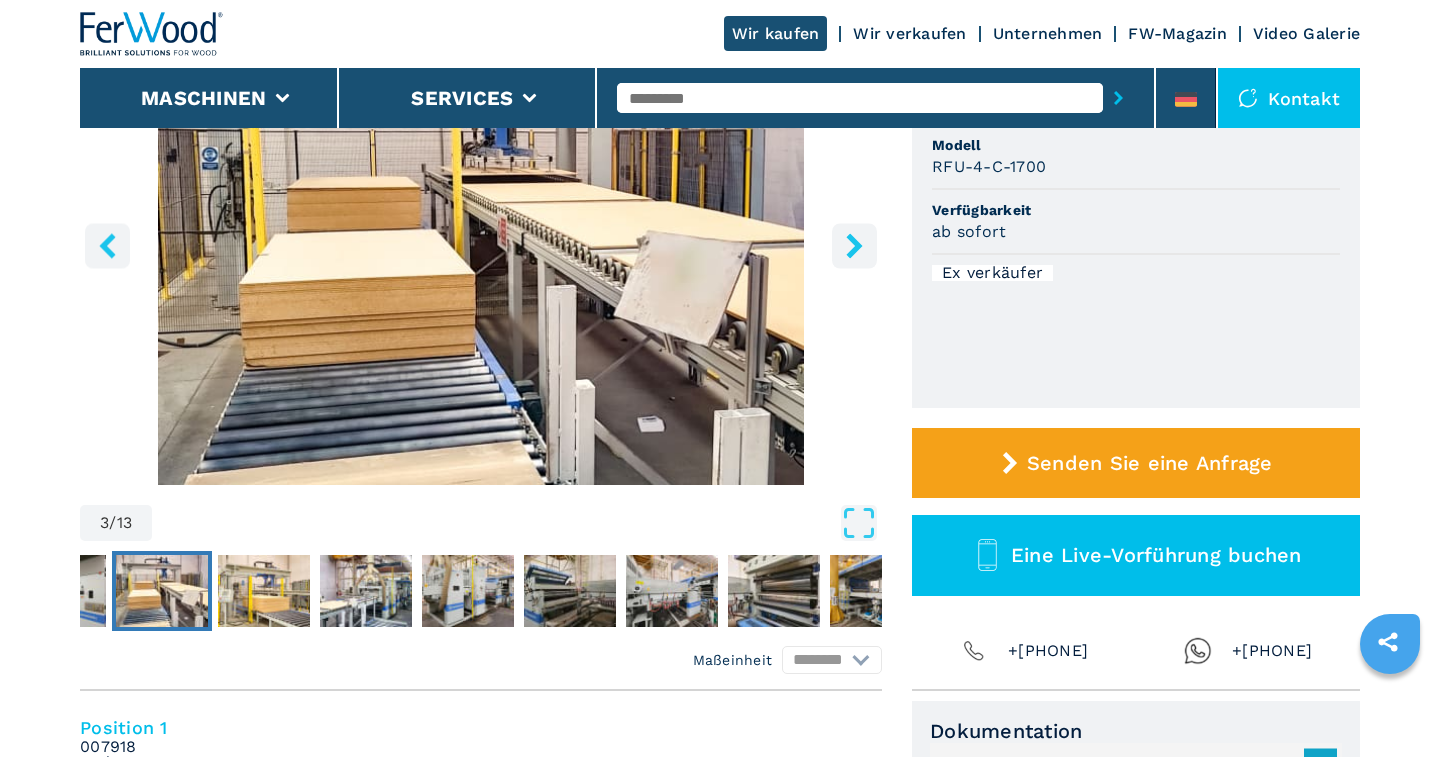 click 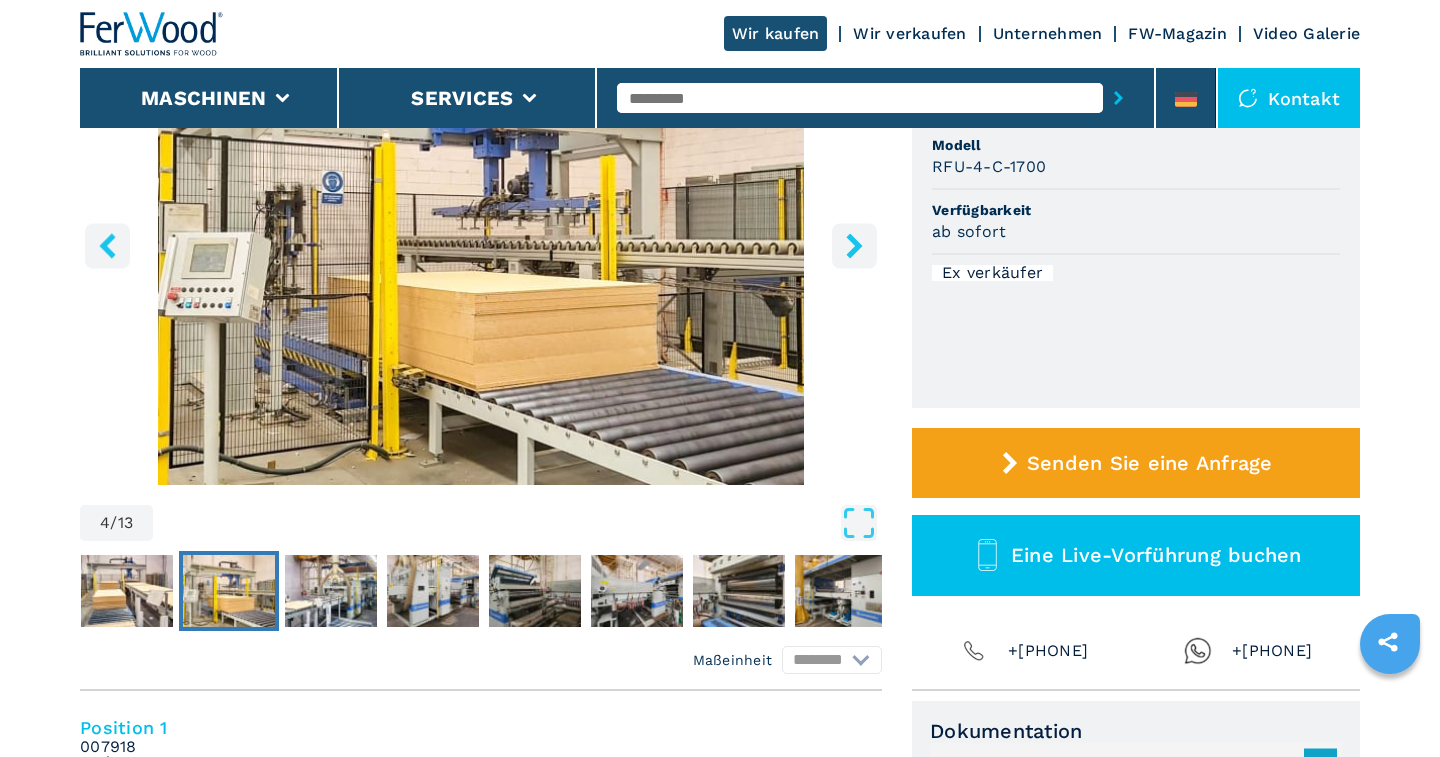 click 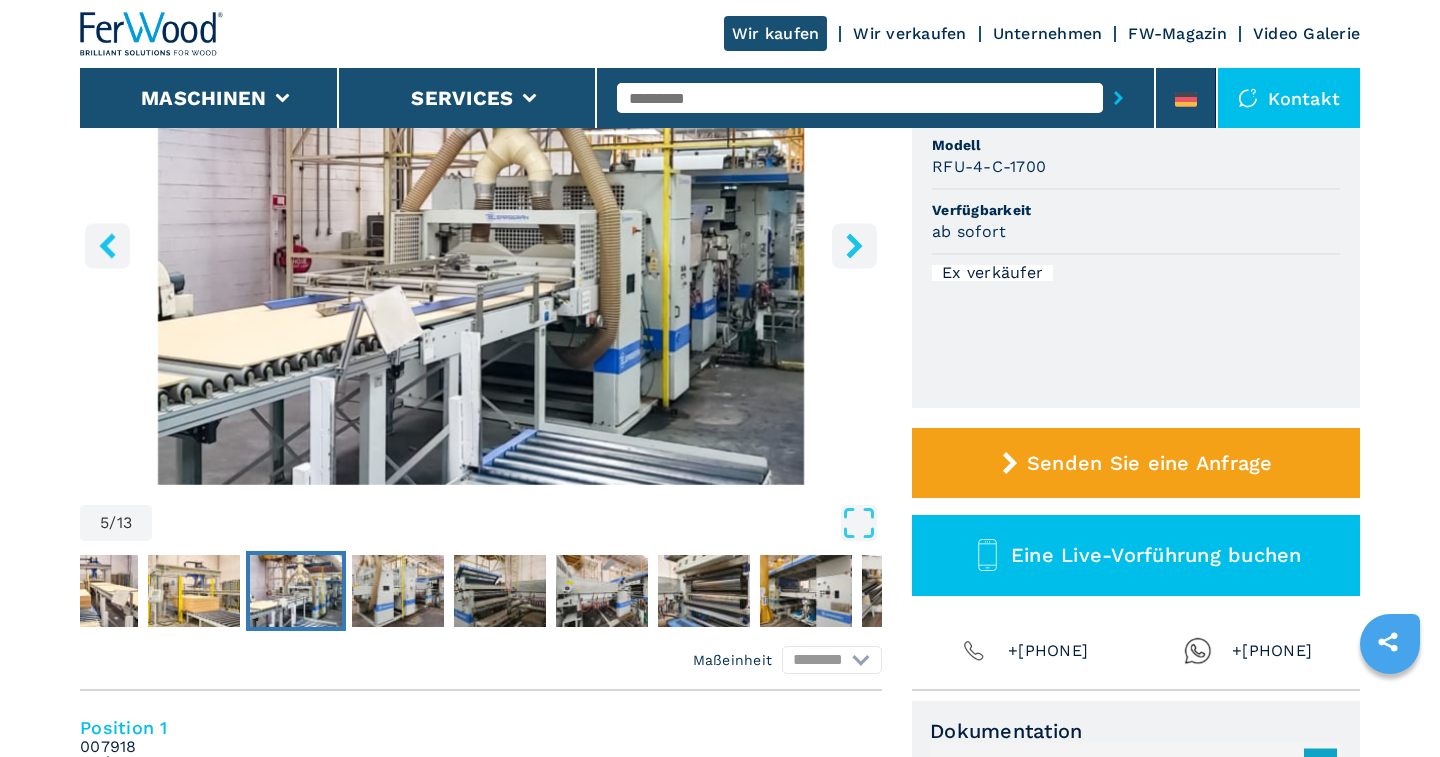 click 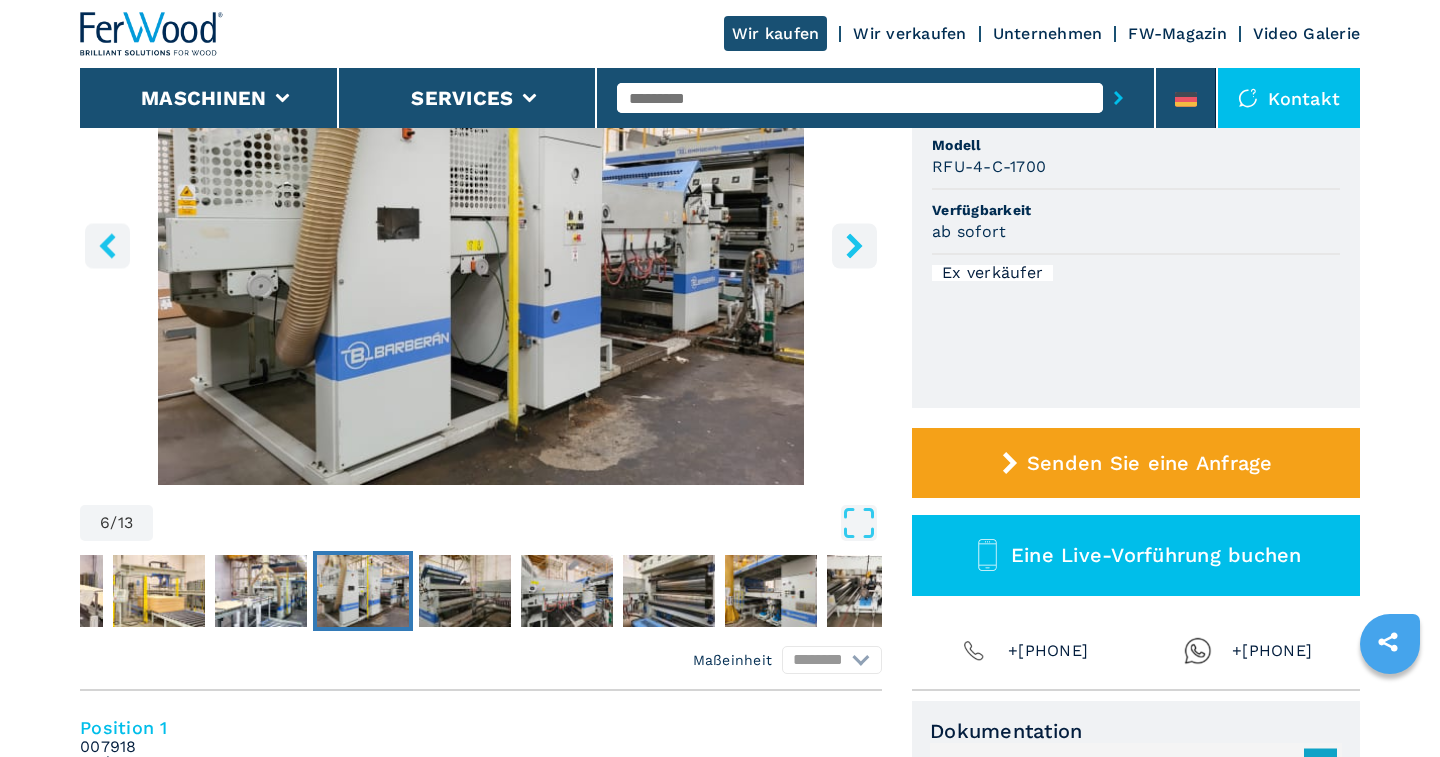 click 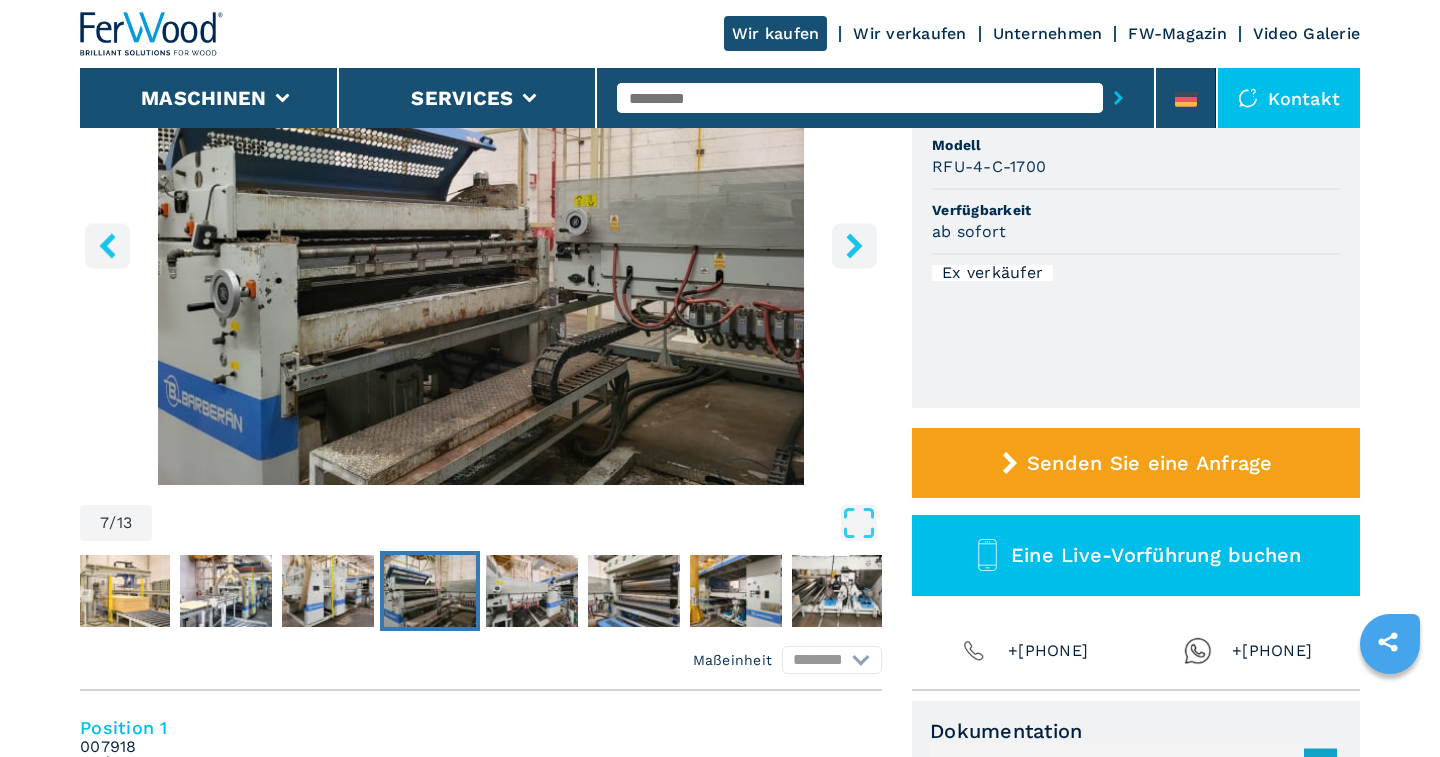 click 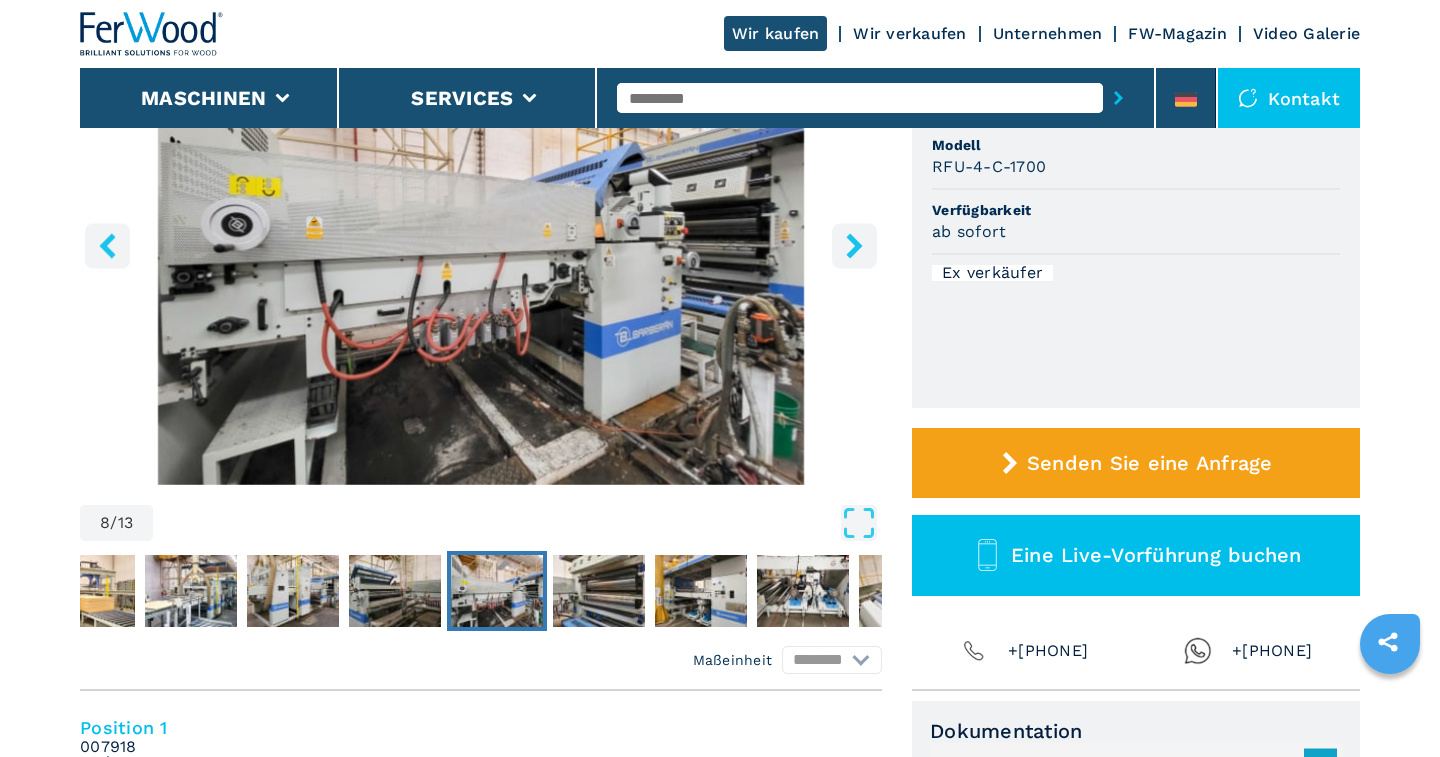 click 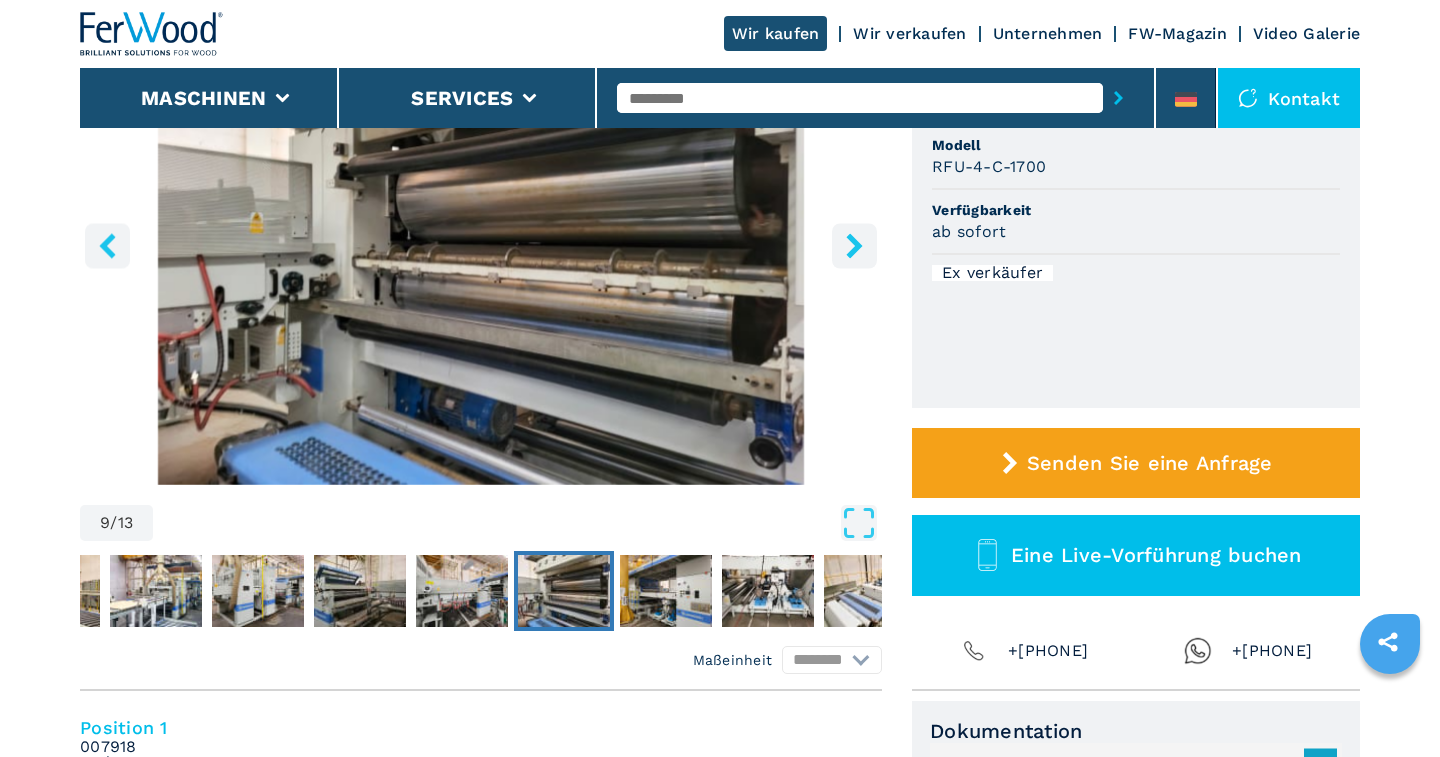 click 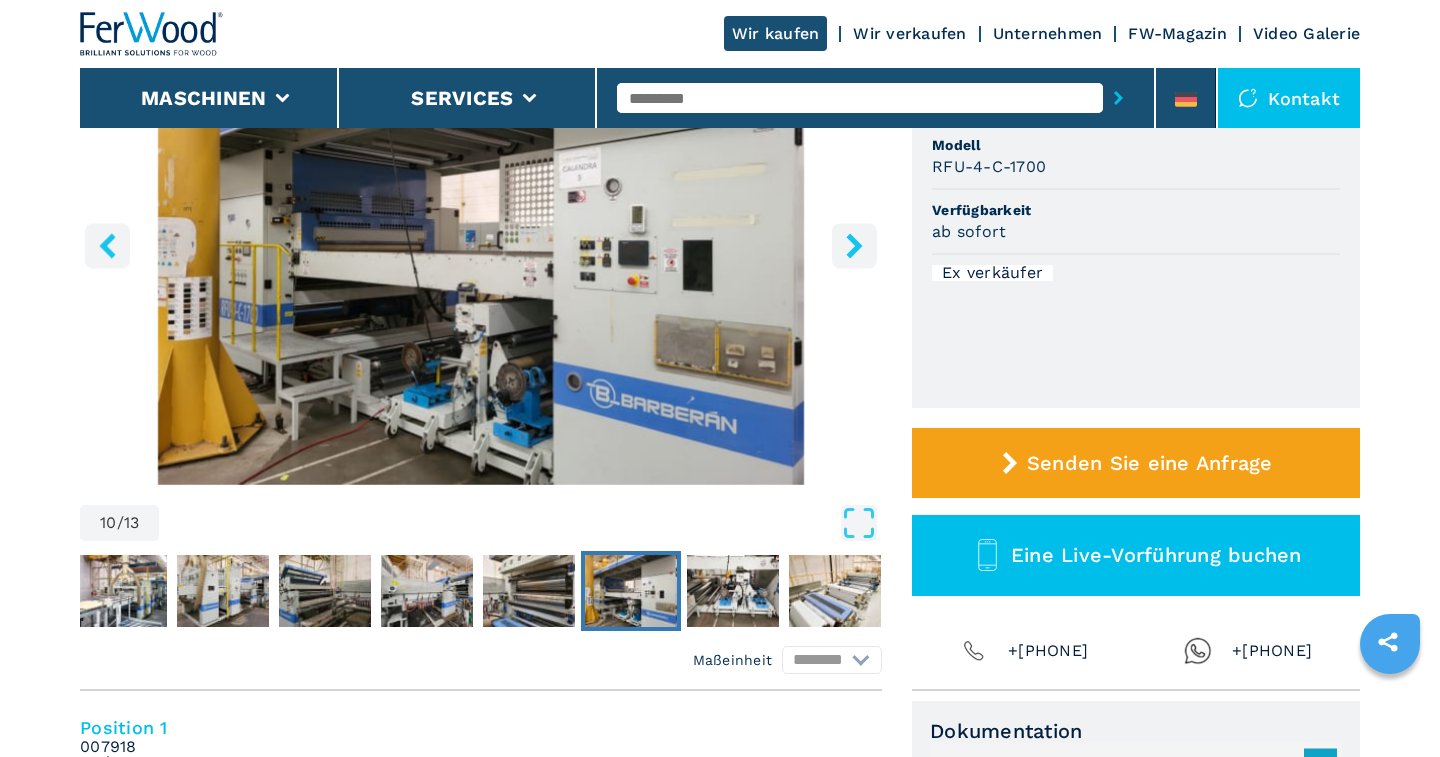 click 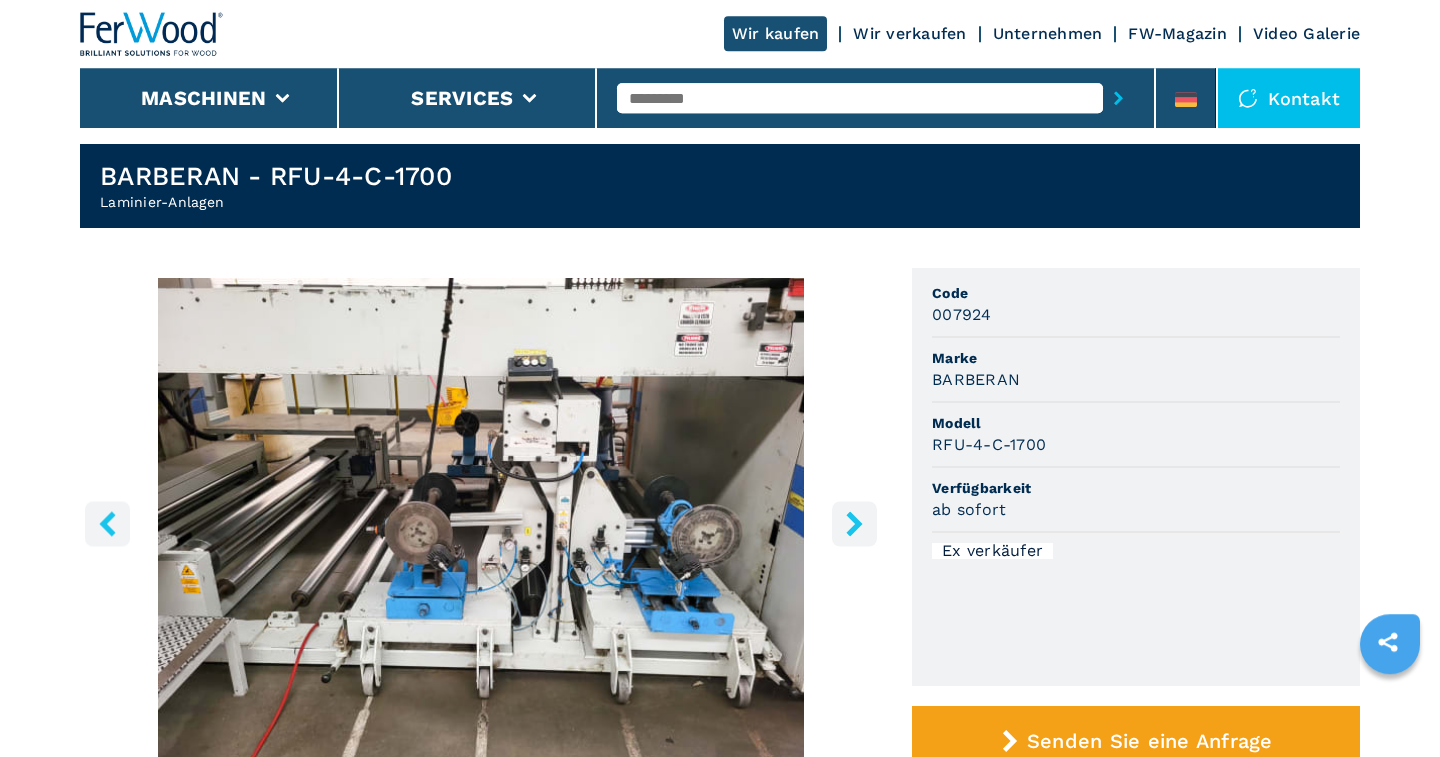 scroll, scrollTop: 0, scrollLeft: 0, axis: both 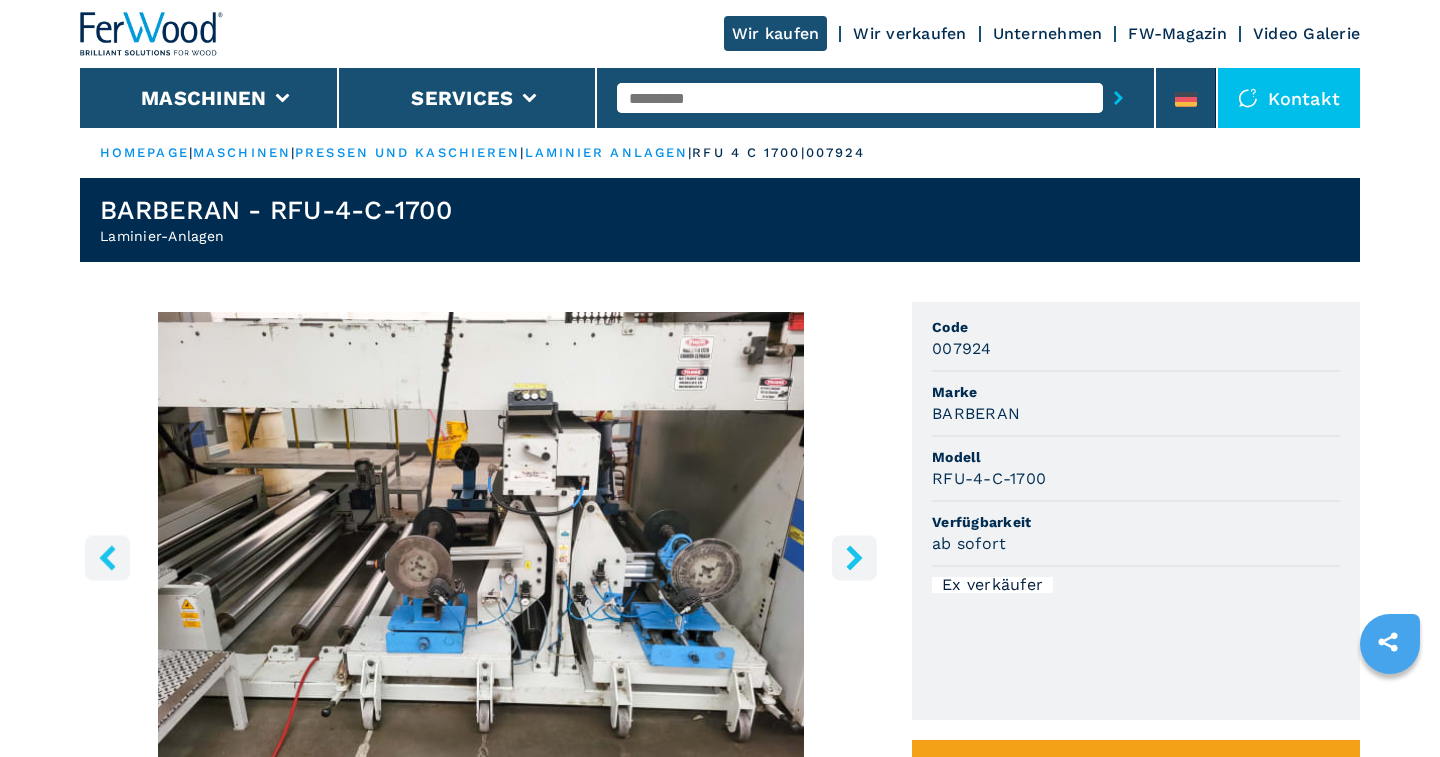 click 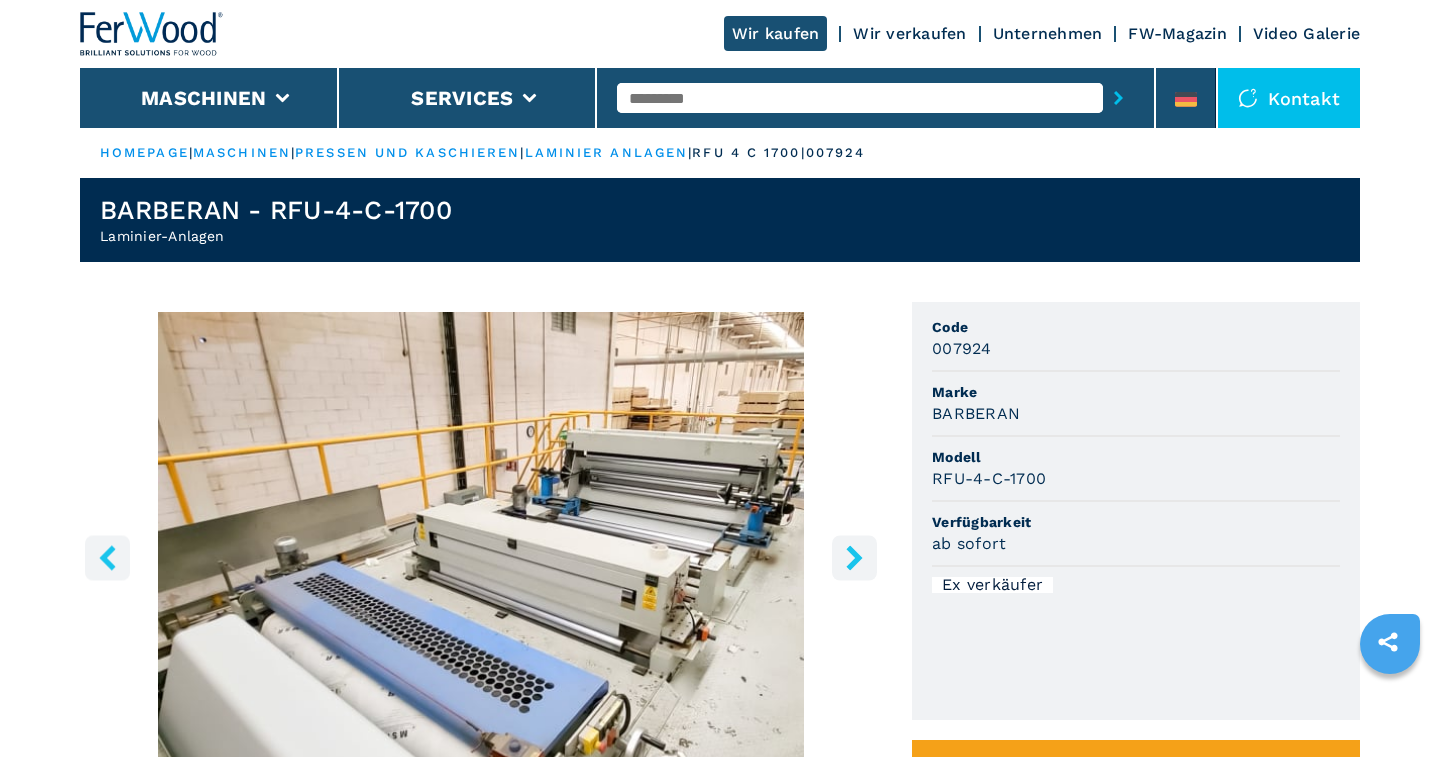 click 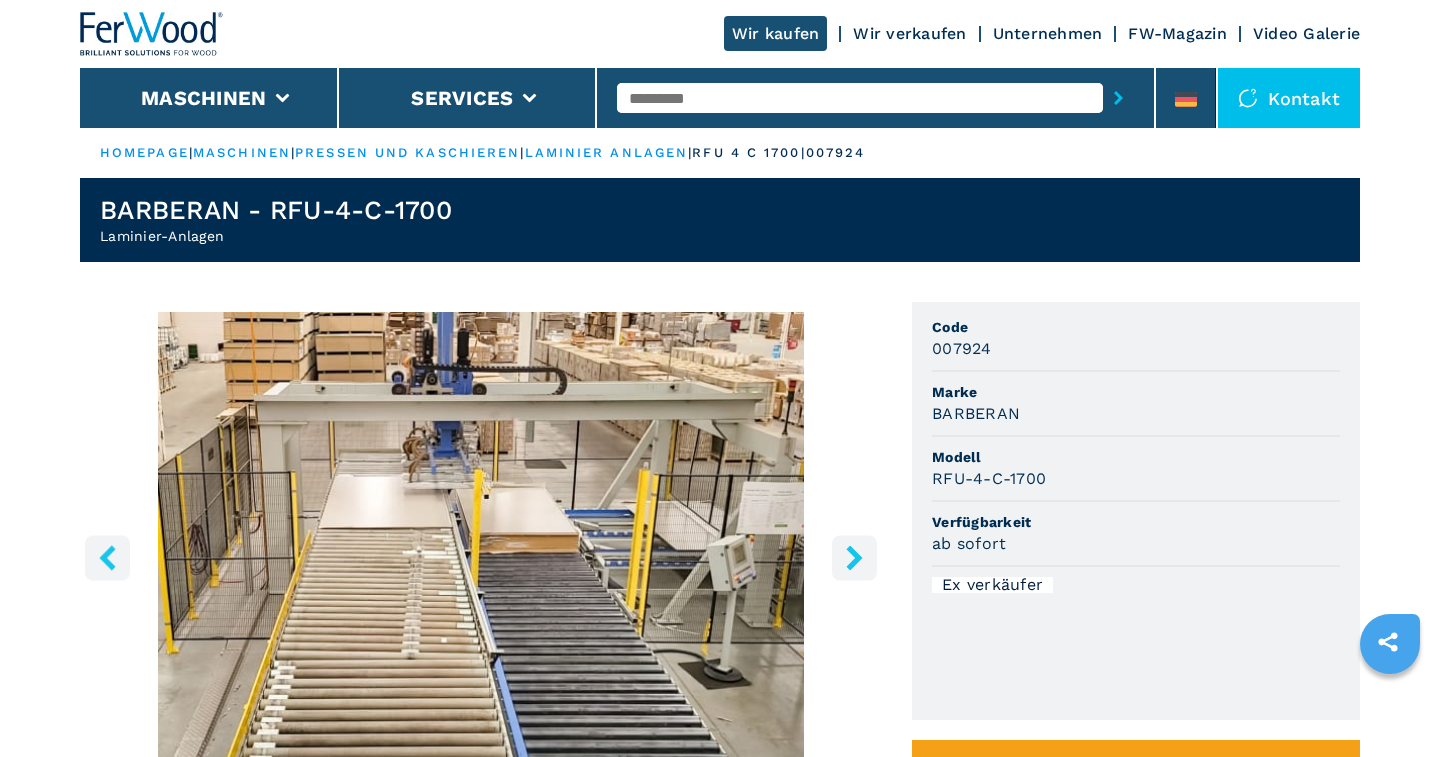 click 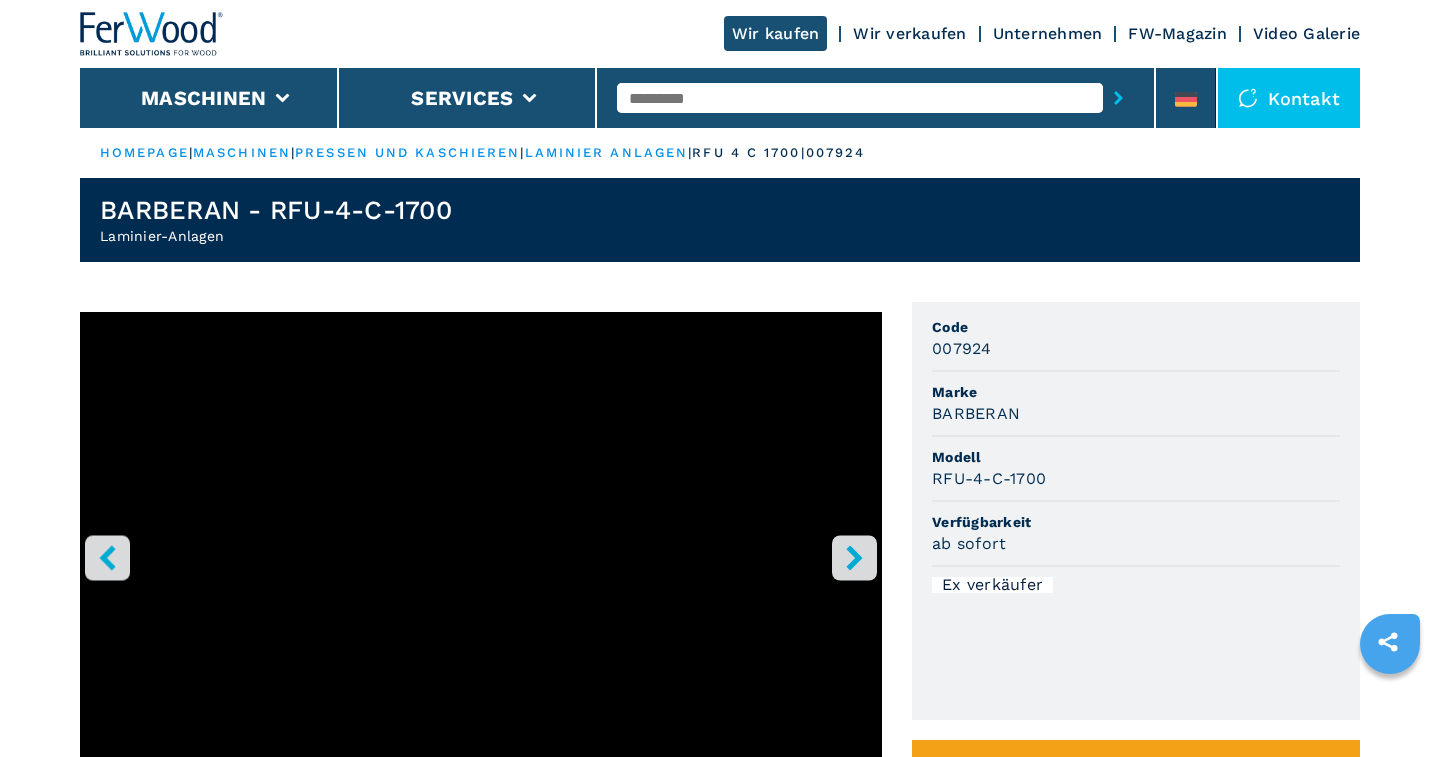 click 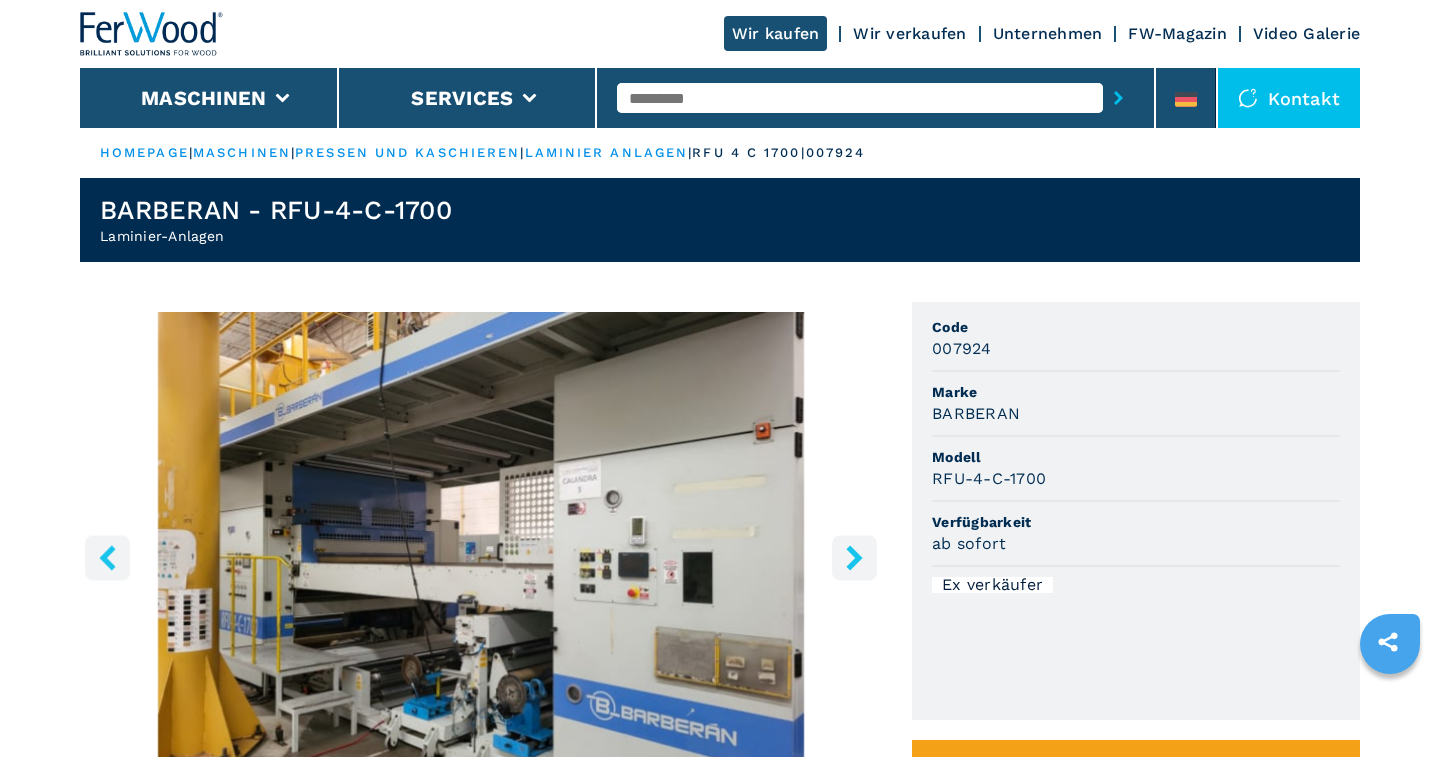 click 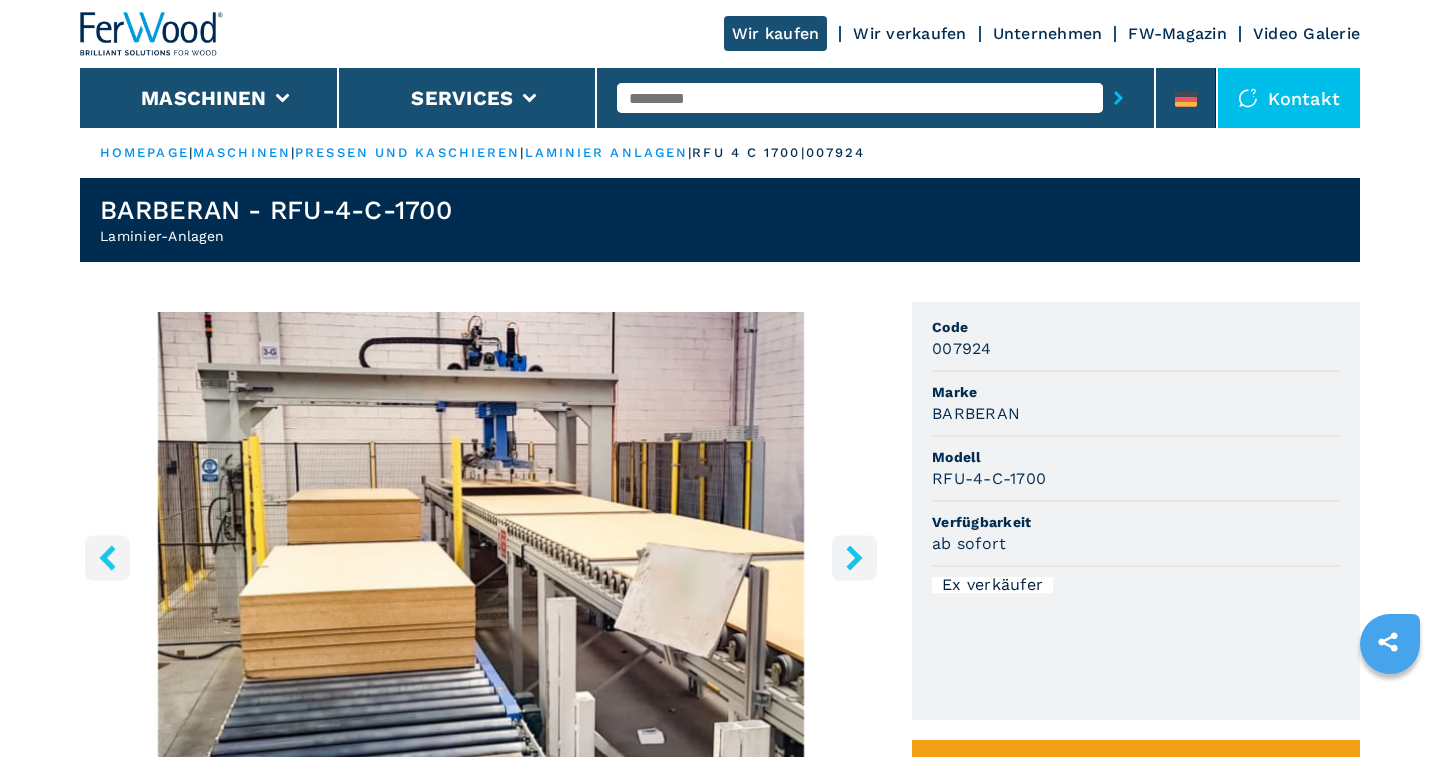 click 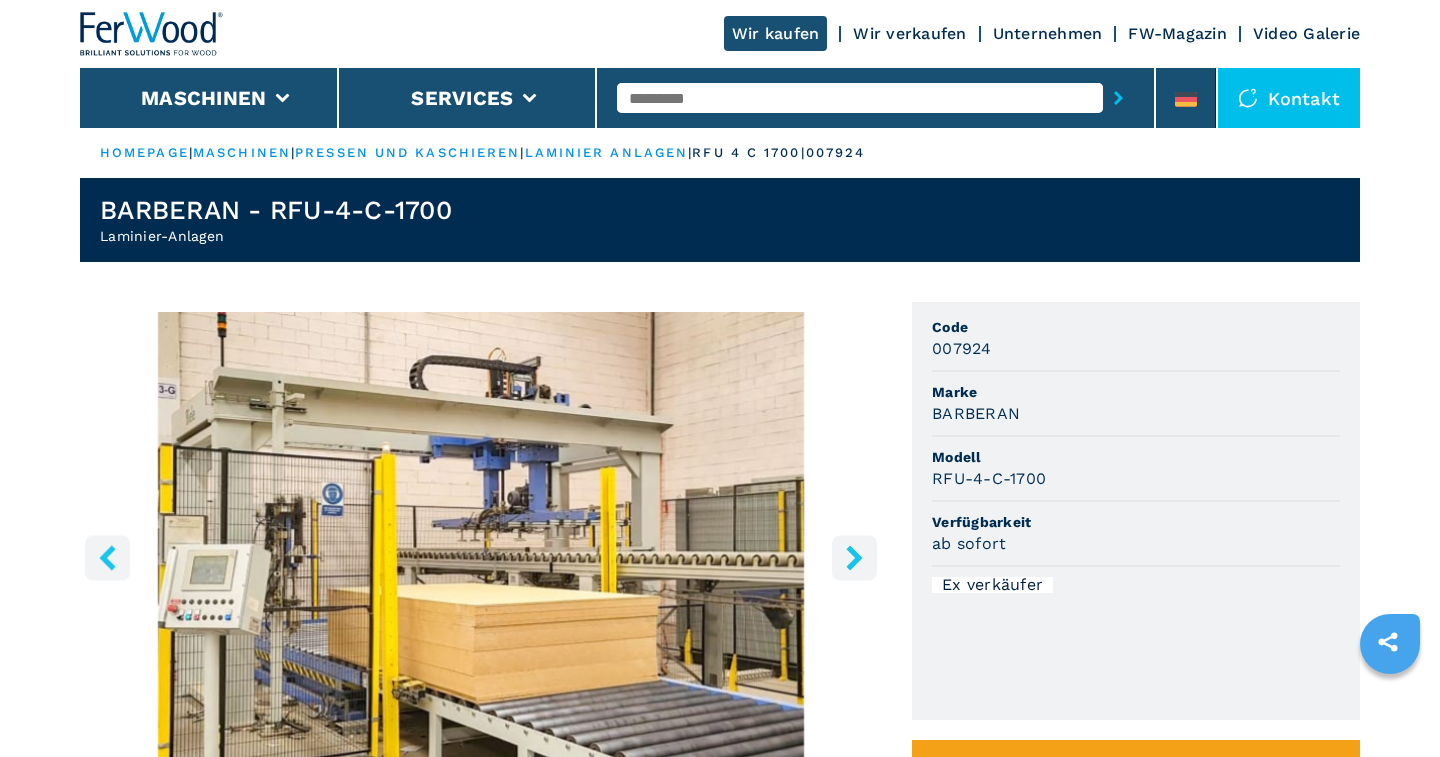 click 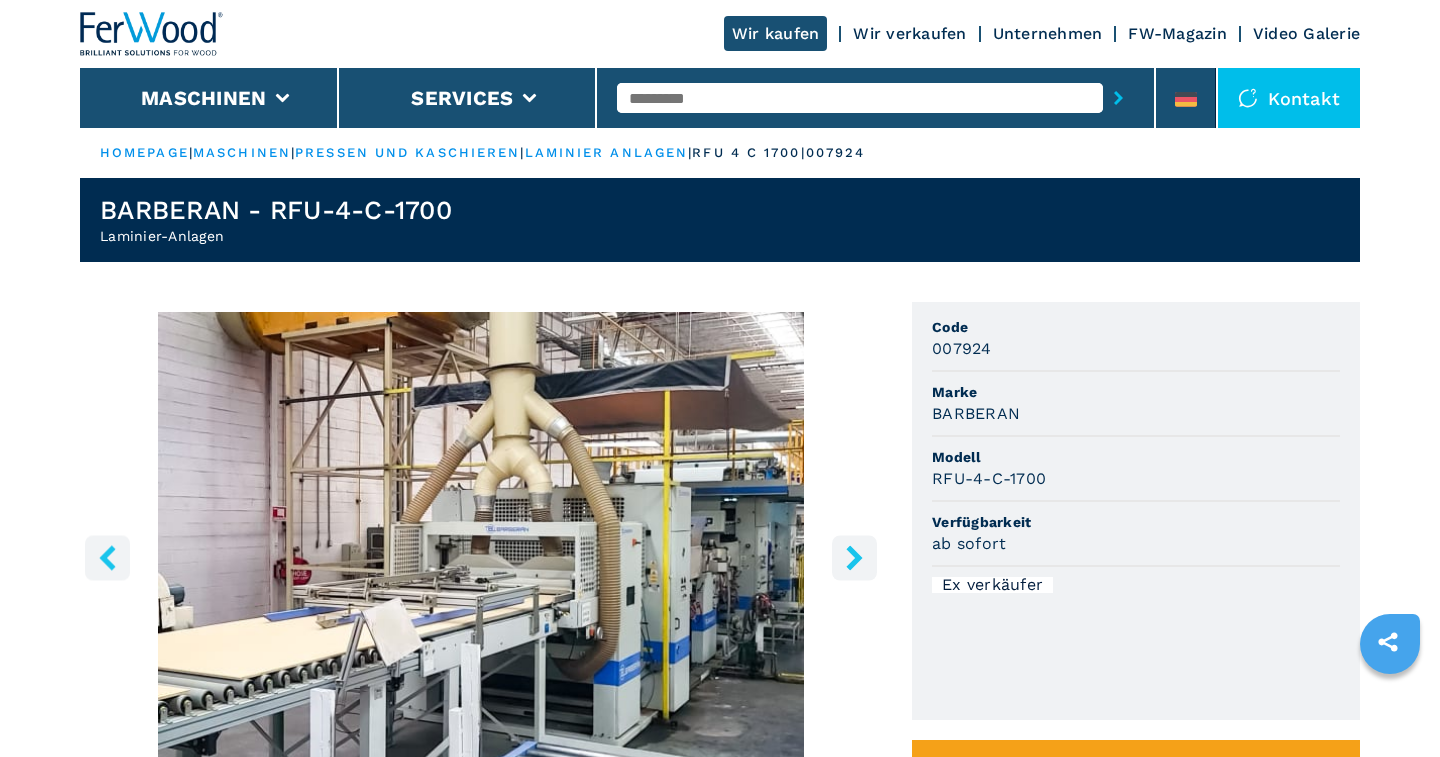 click 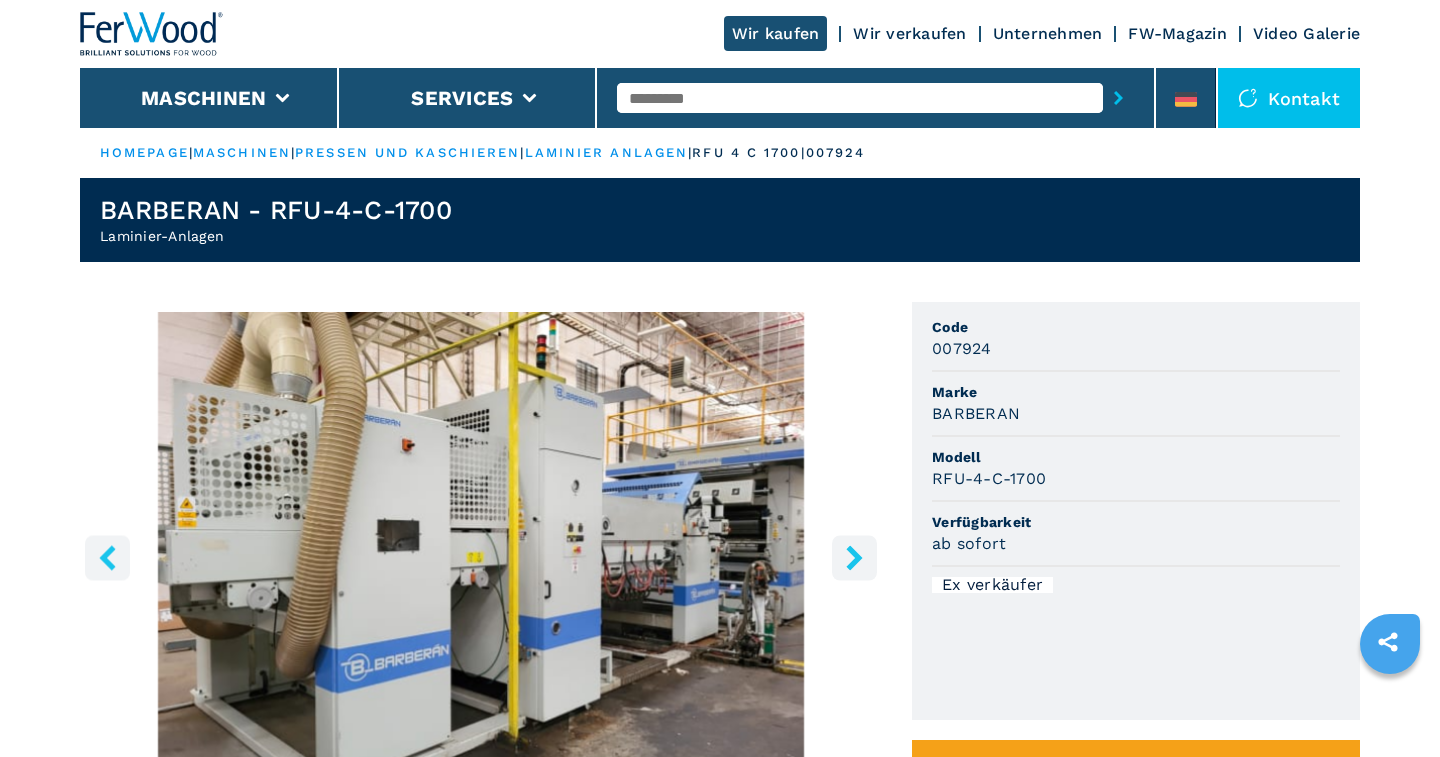 click 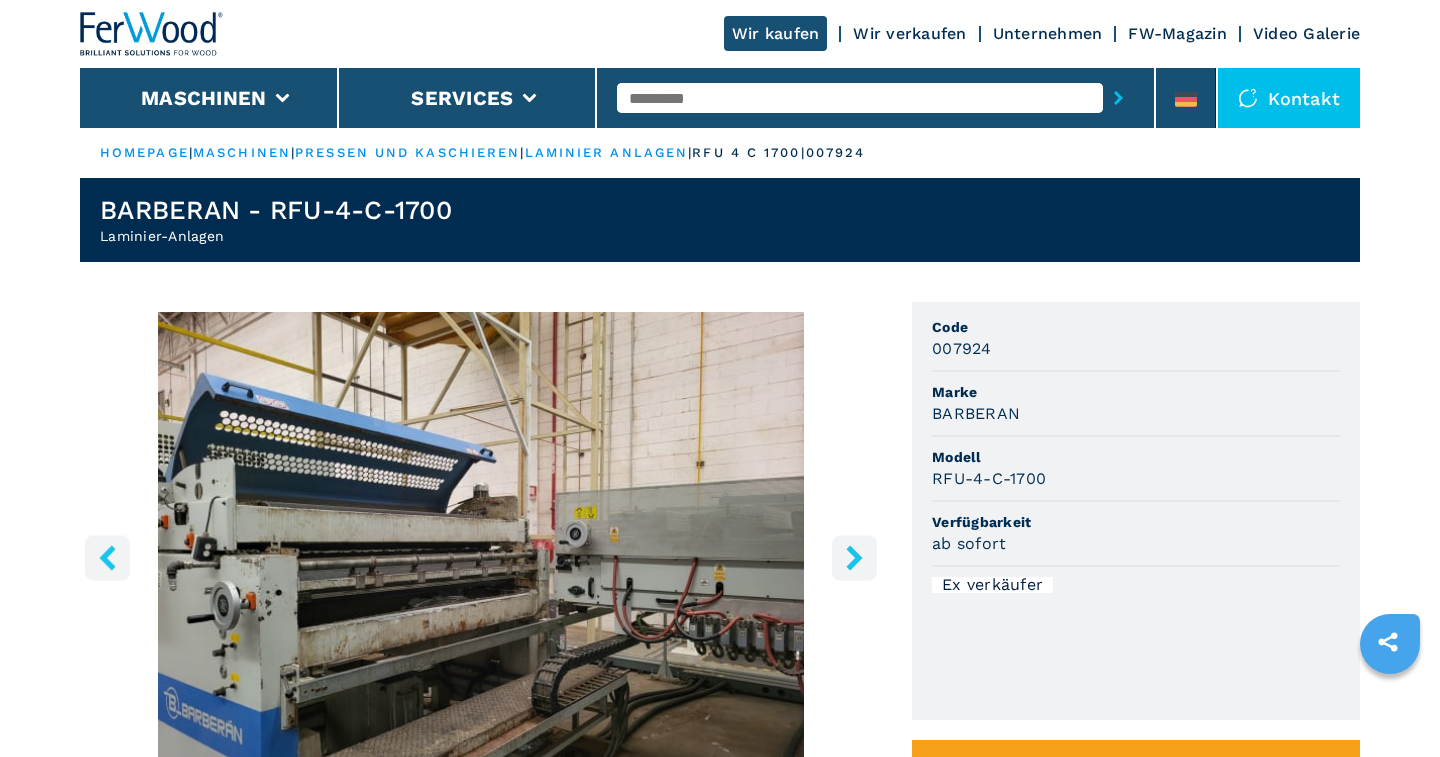 click 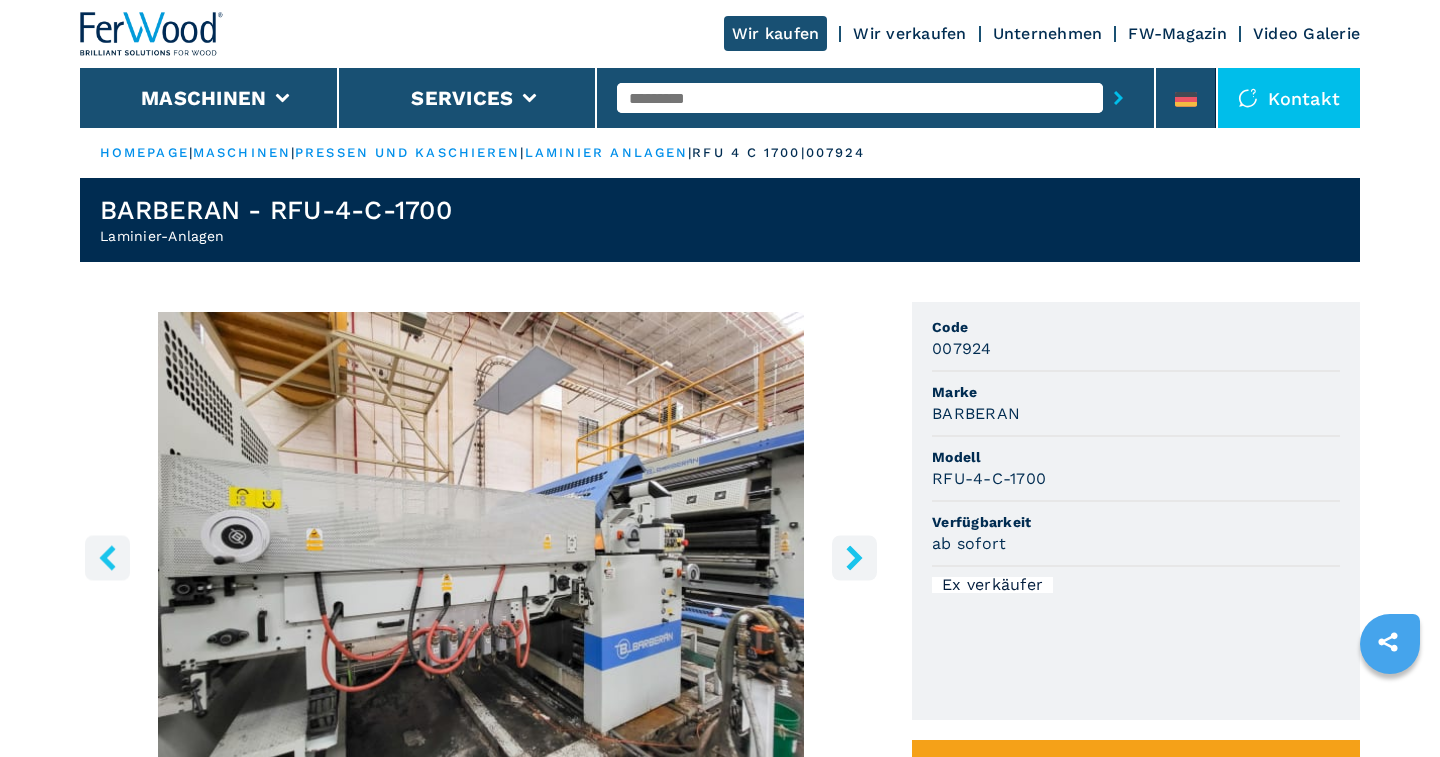 click 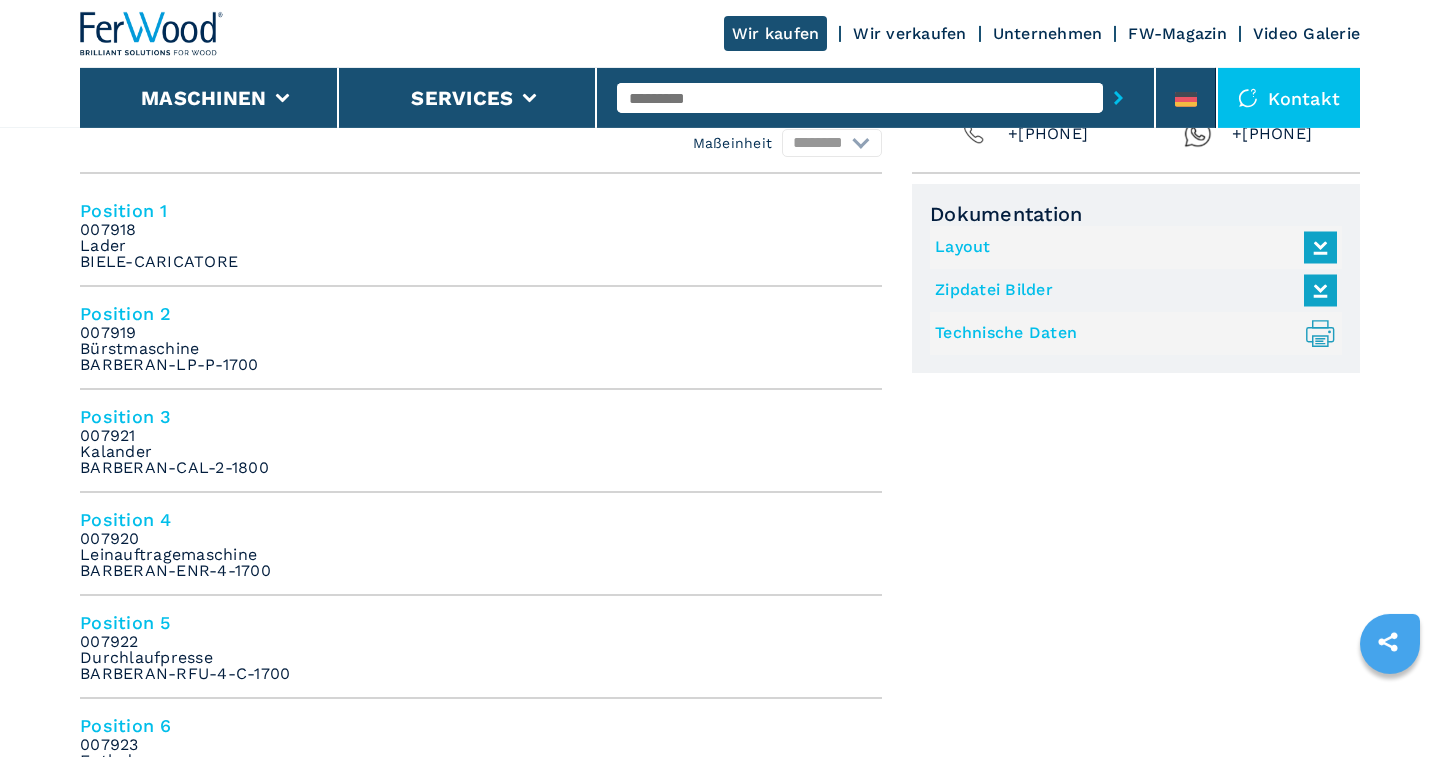 scroll, scrollTop: 832, scrollLeft: 0, axis: vertical 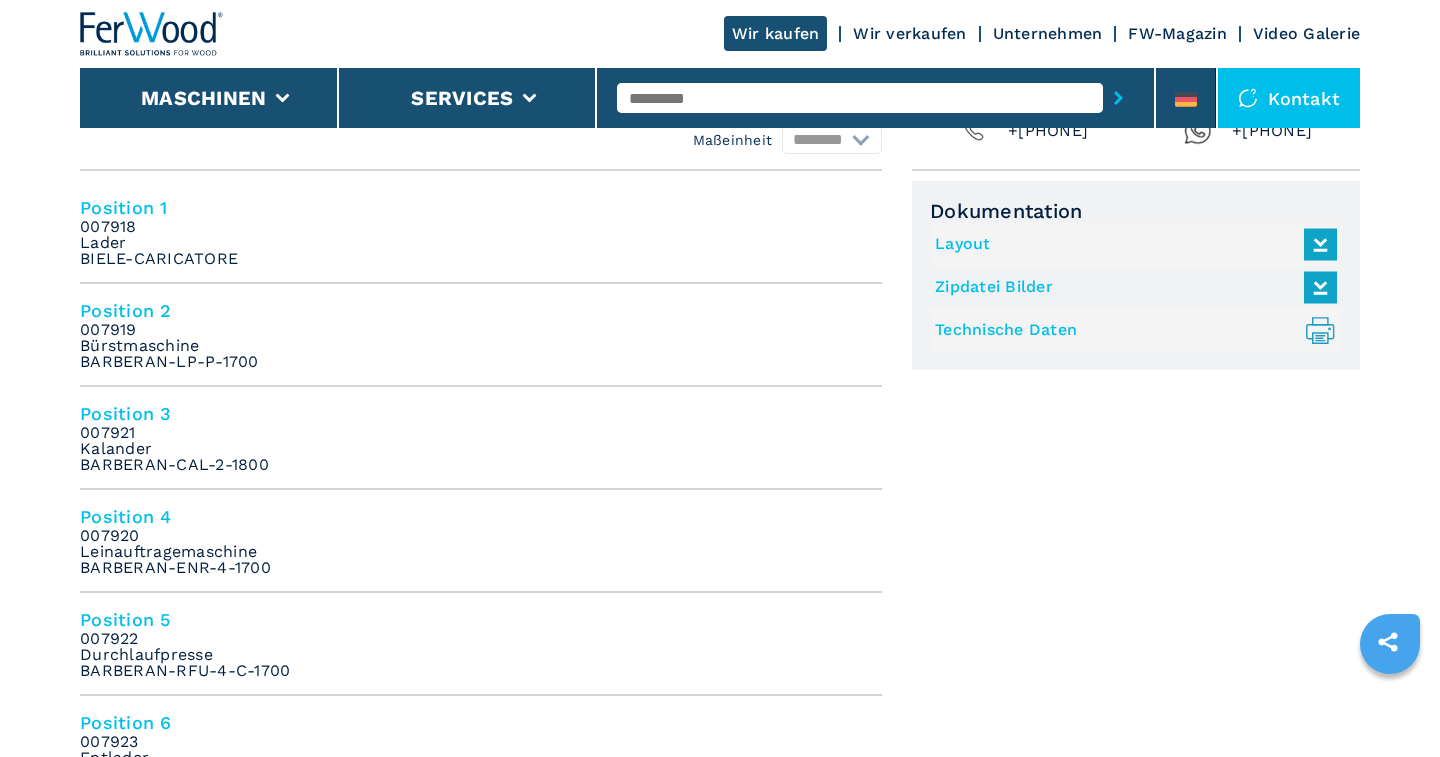 click on "Position 3" at bounding box center [481, 413] 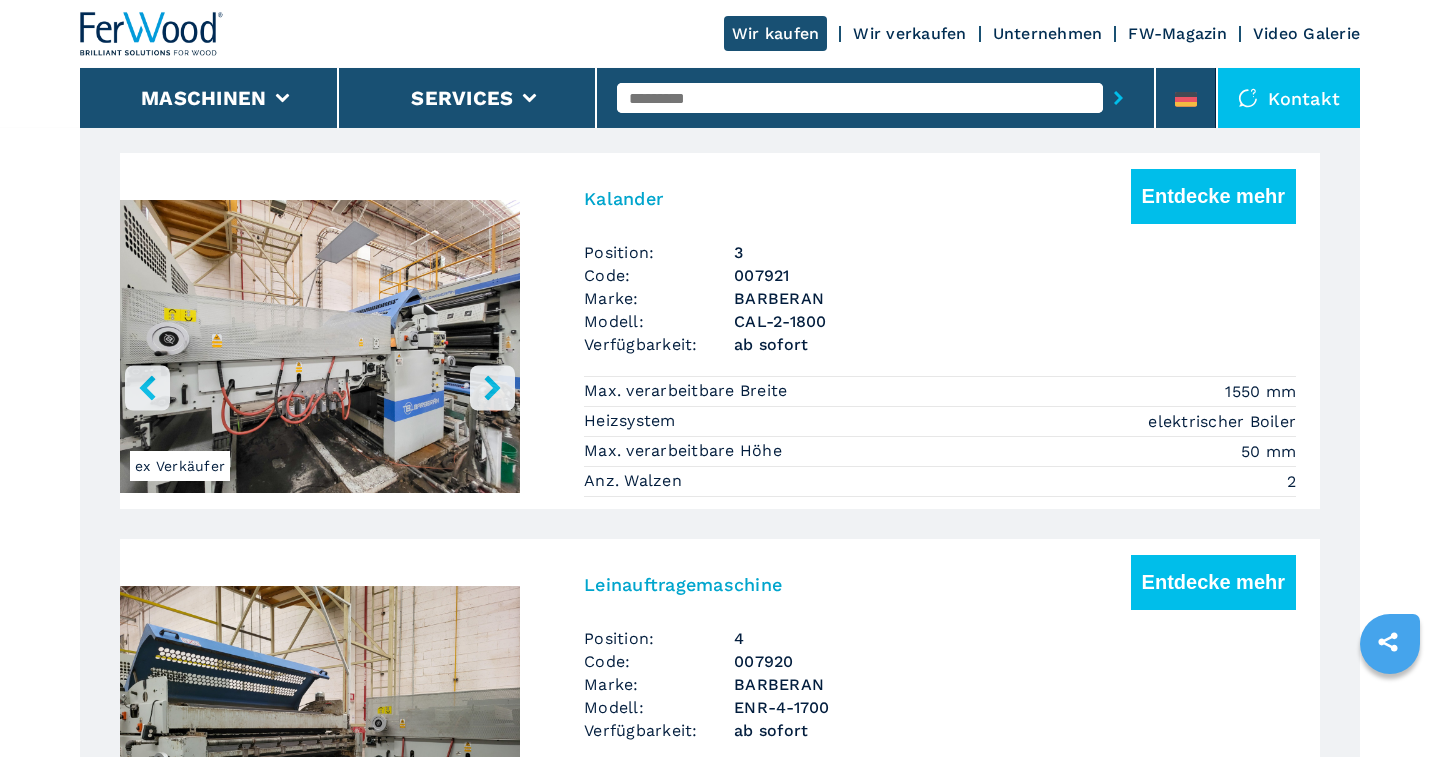 scroll, scrollTop: 2374, scrollLeft: 0, axis: vertical 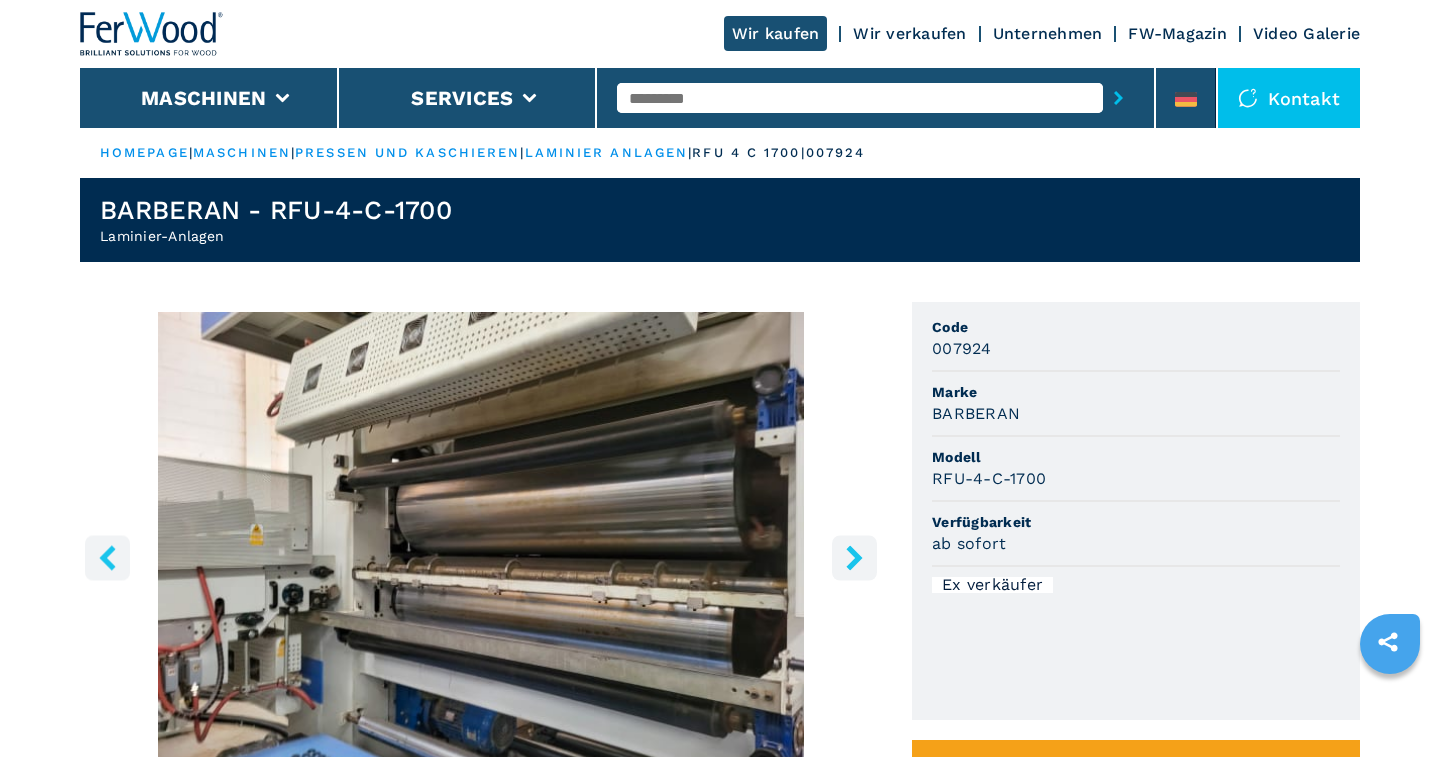 click 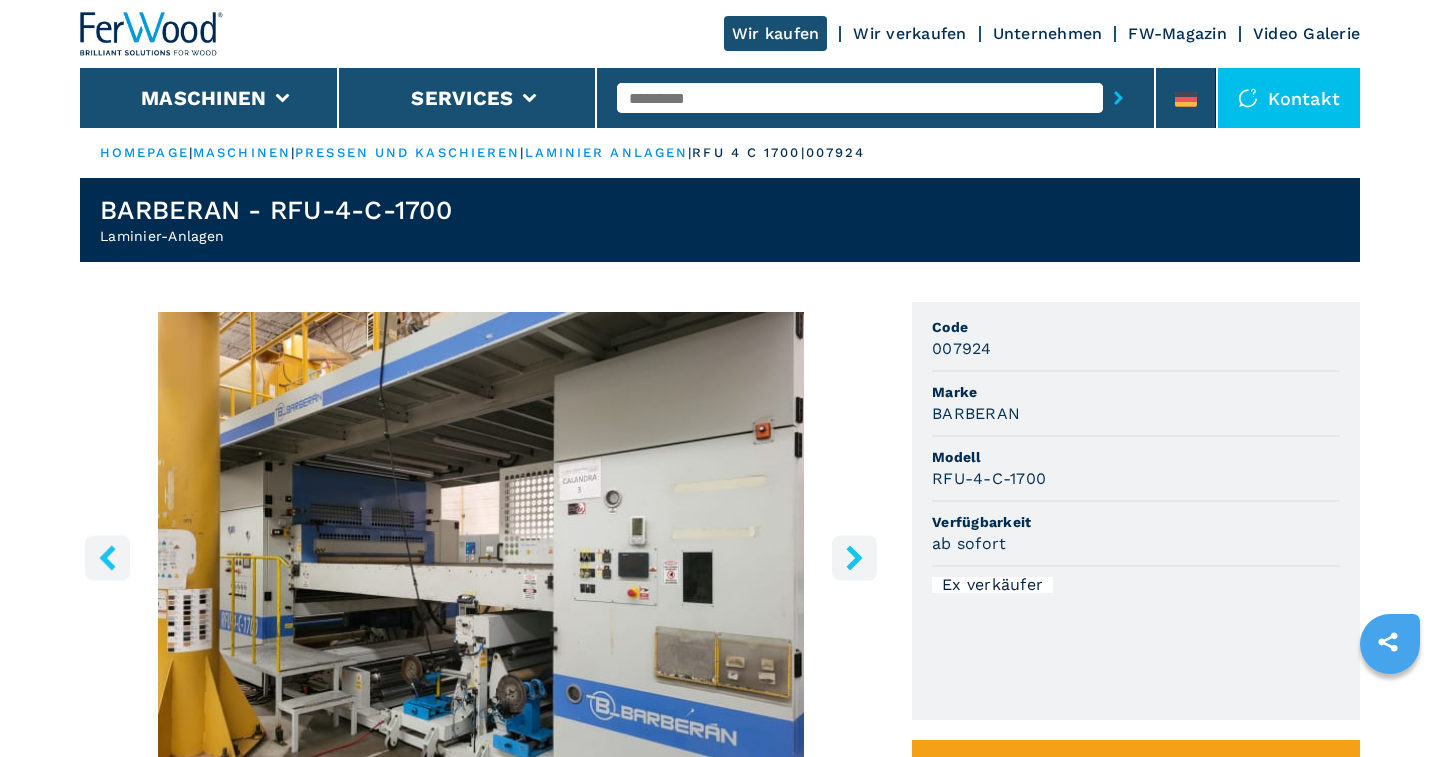 click 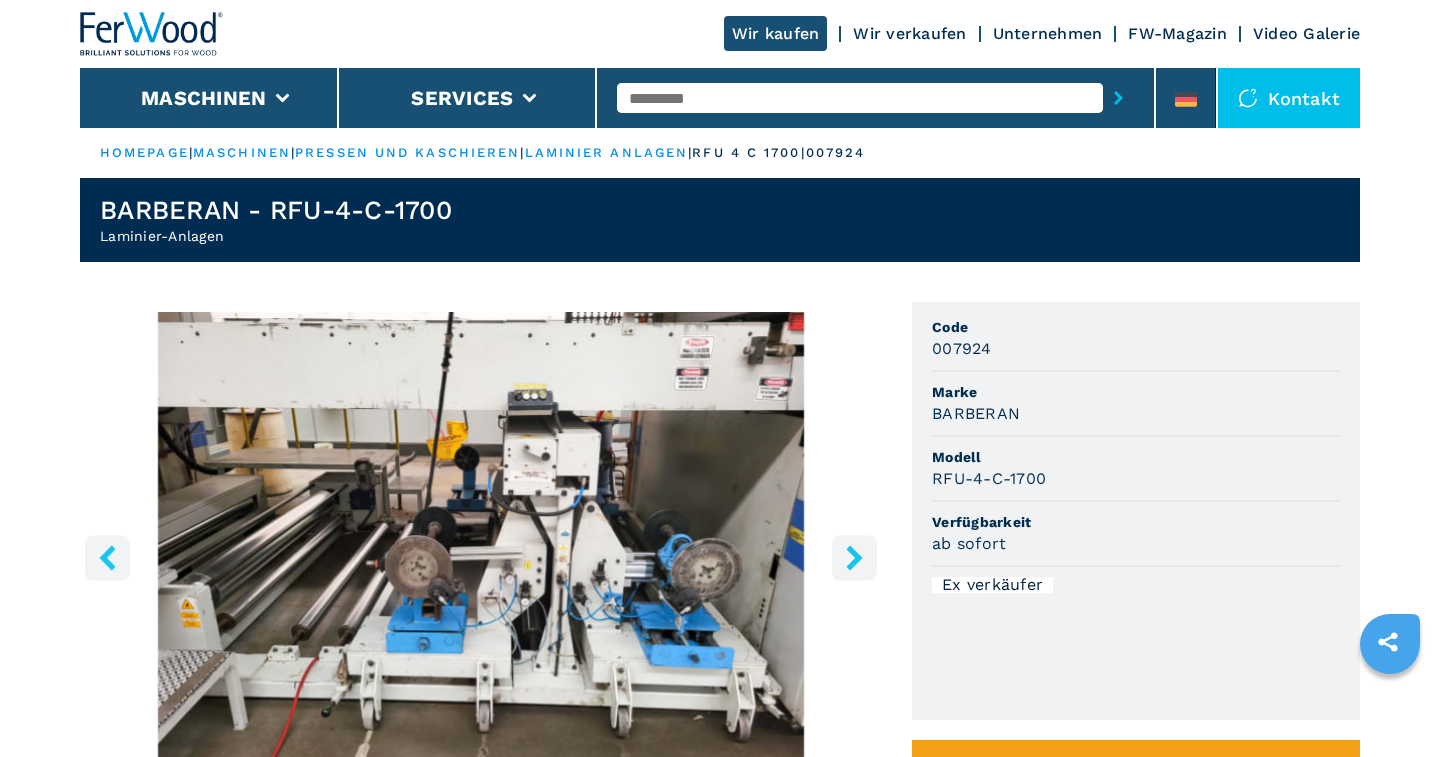 click at bounding box center (854, 557) 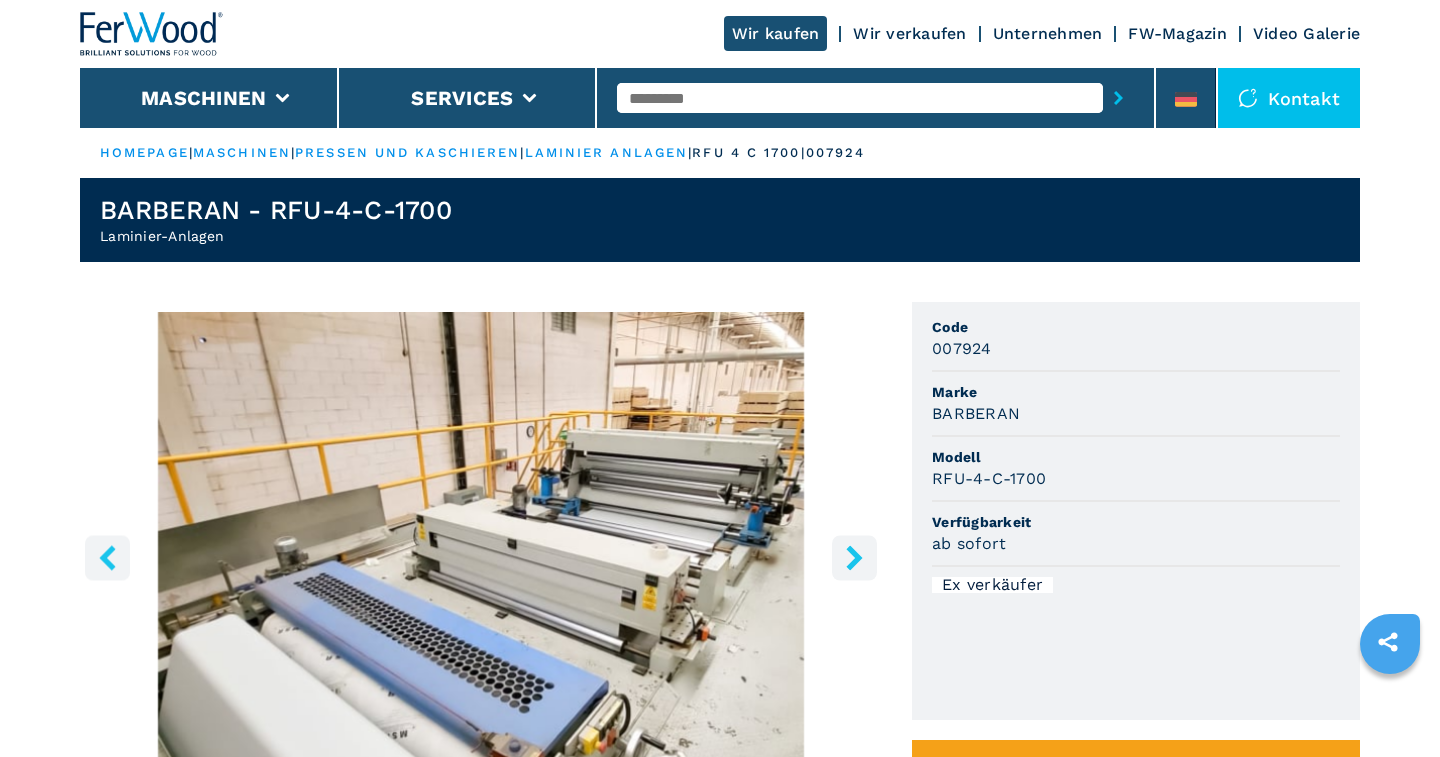 click at bounding box center (854, 557) 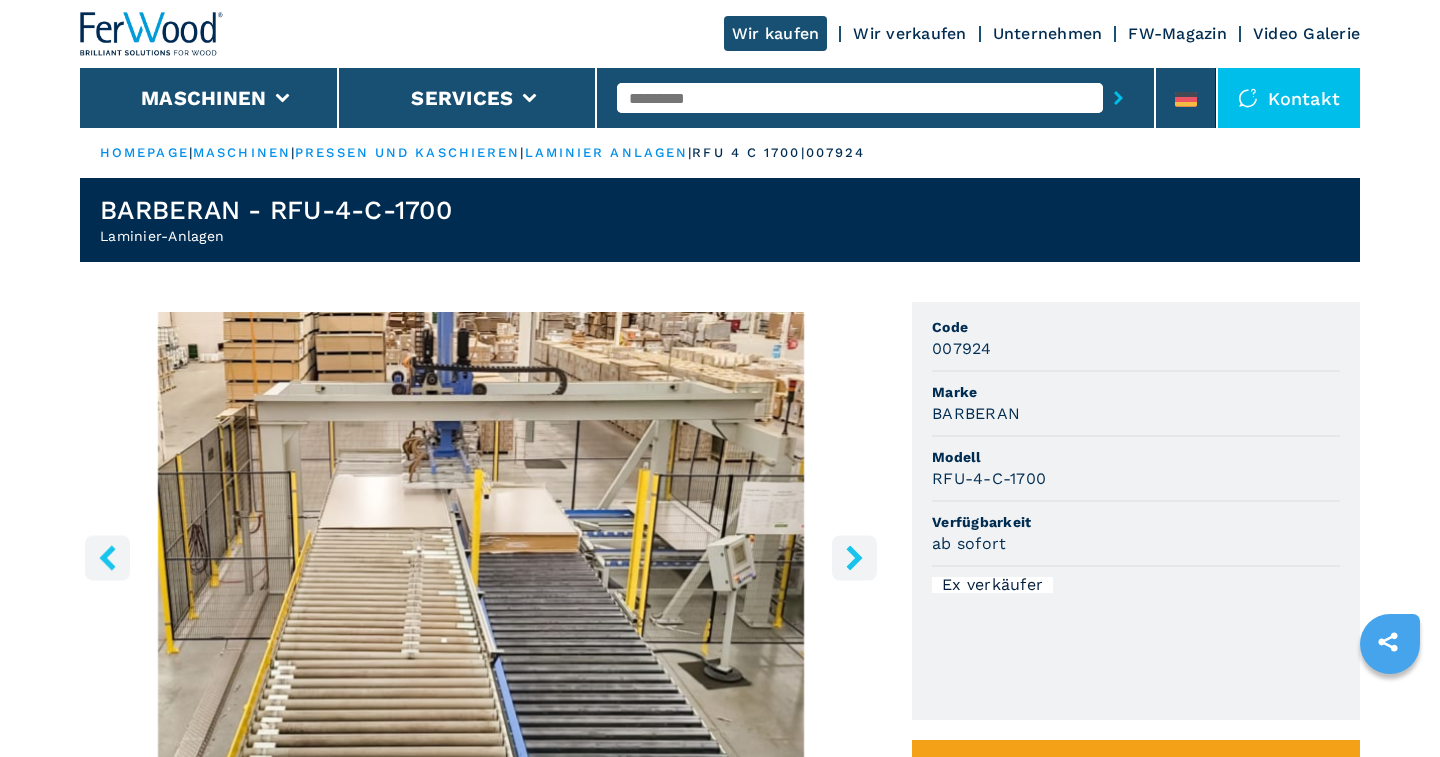 click at bounding box center (854, 557) 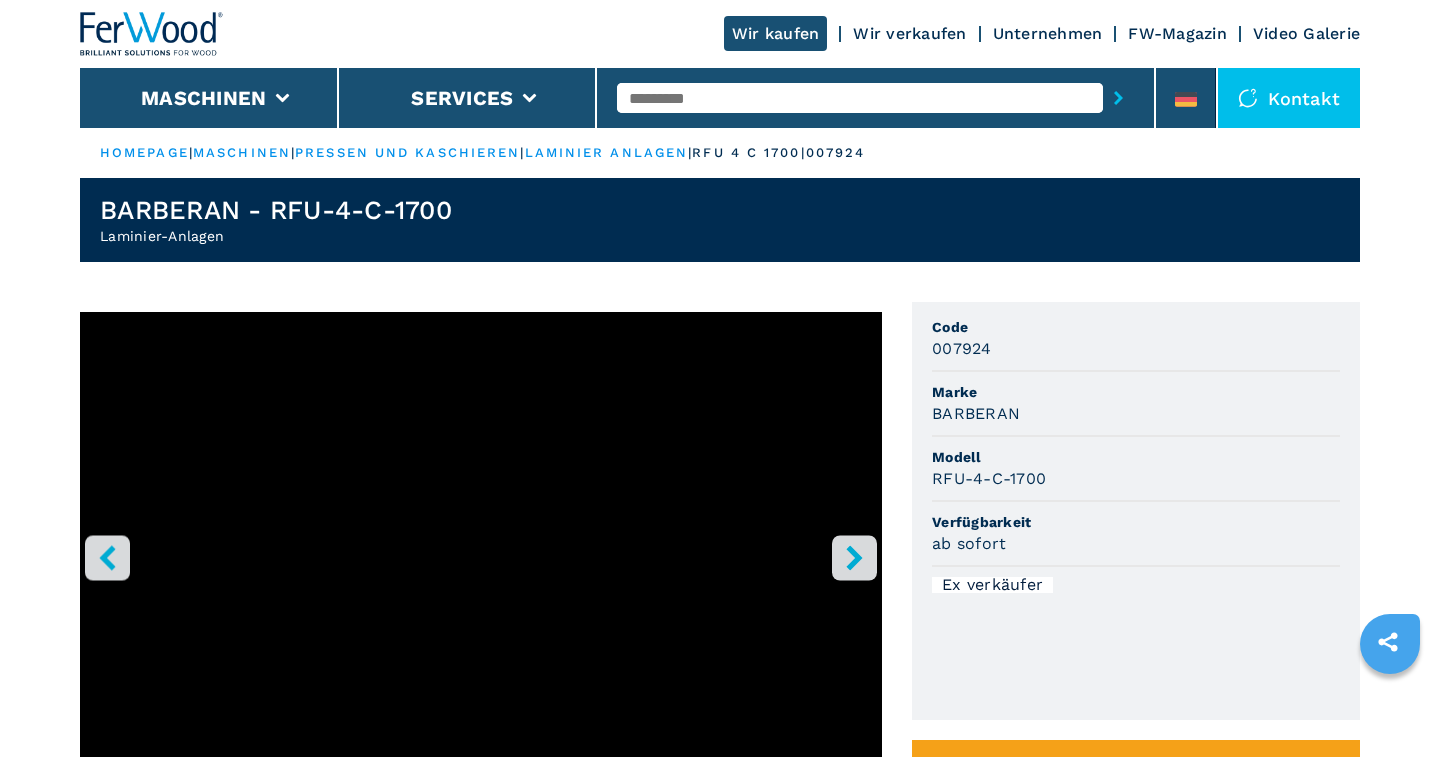 click at bounding box center (854, 557) 